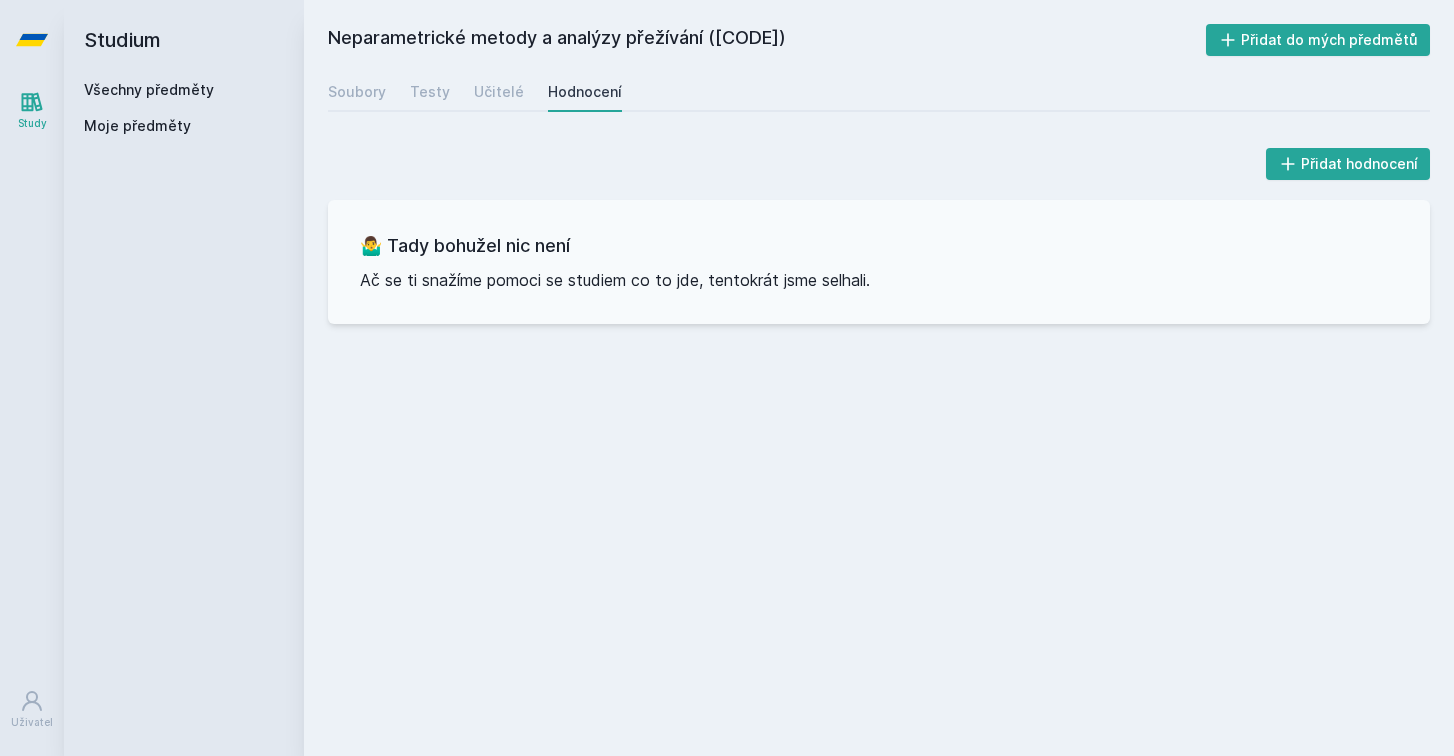 scroll, scrollTop: 0, scrollLeft: 0, axis: both 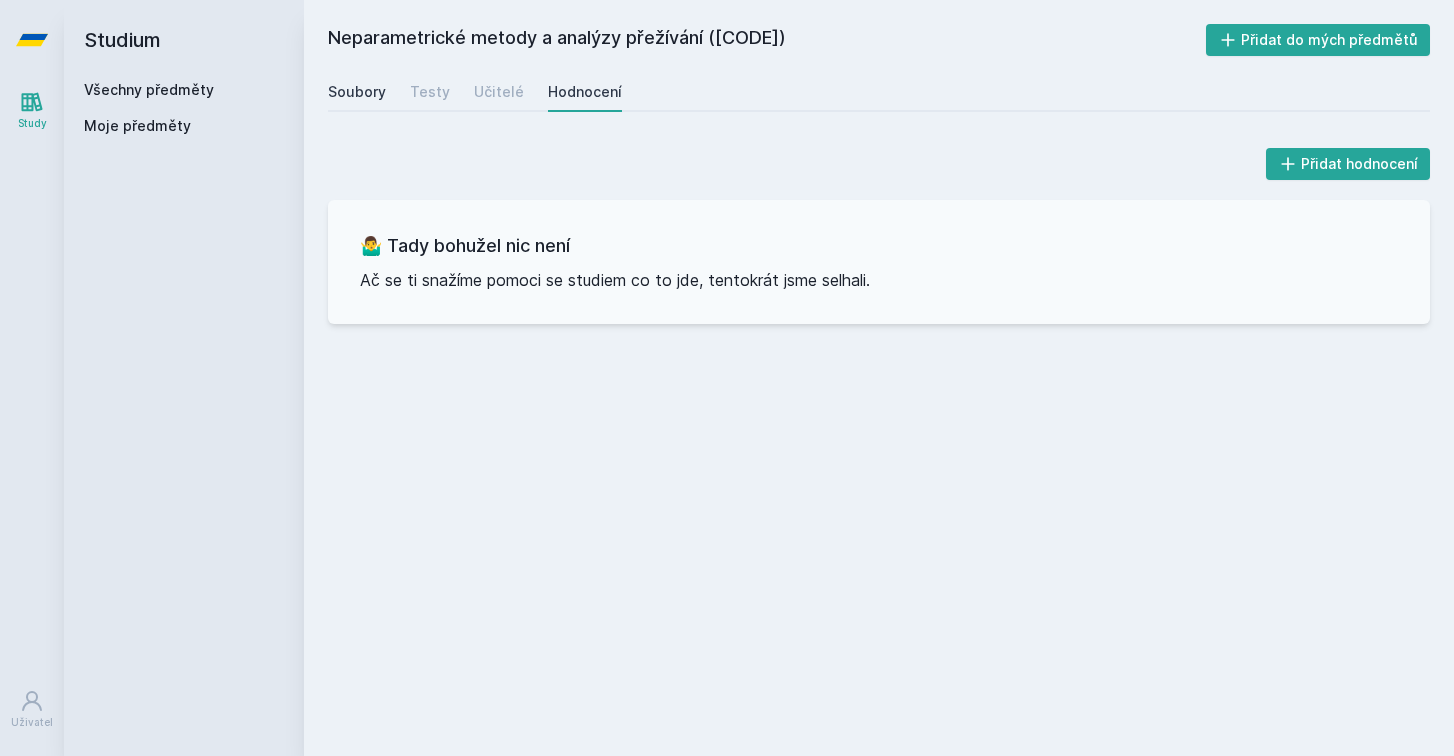 click on "Soubory" at bounding box center (357, 92) 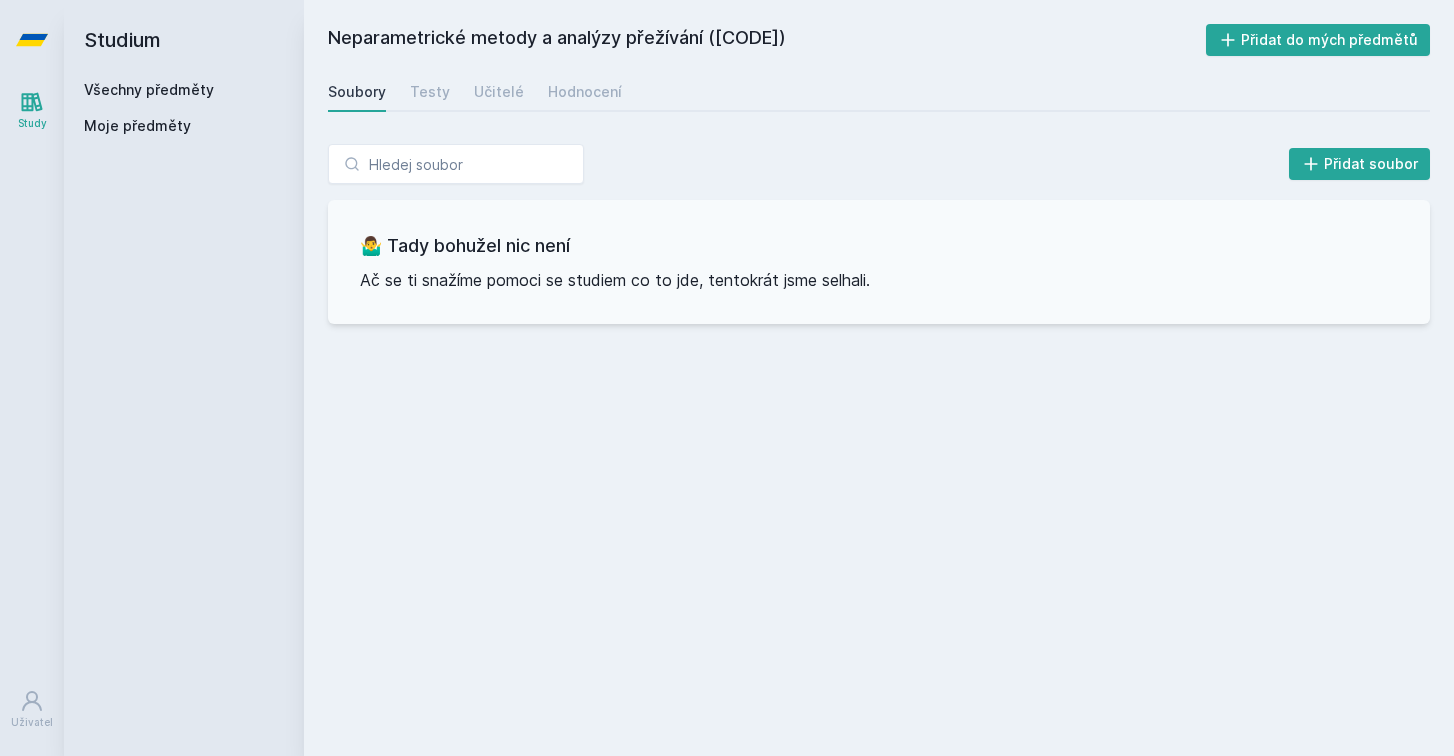 click on "Všechny předměty" at bounding box center [149, 89] 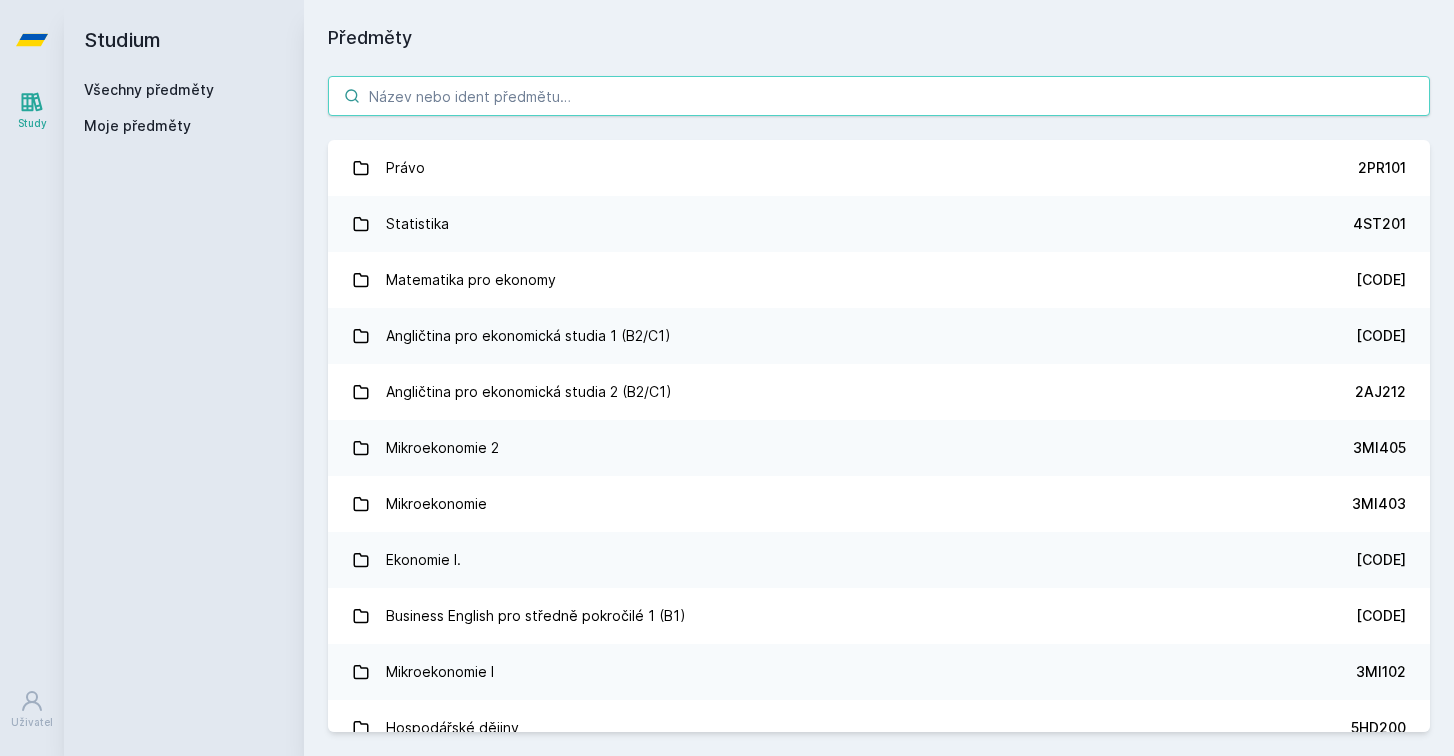 click at bounding box center (879, 96) 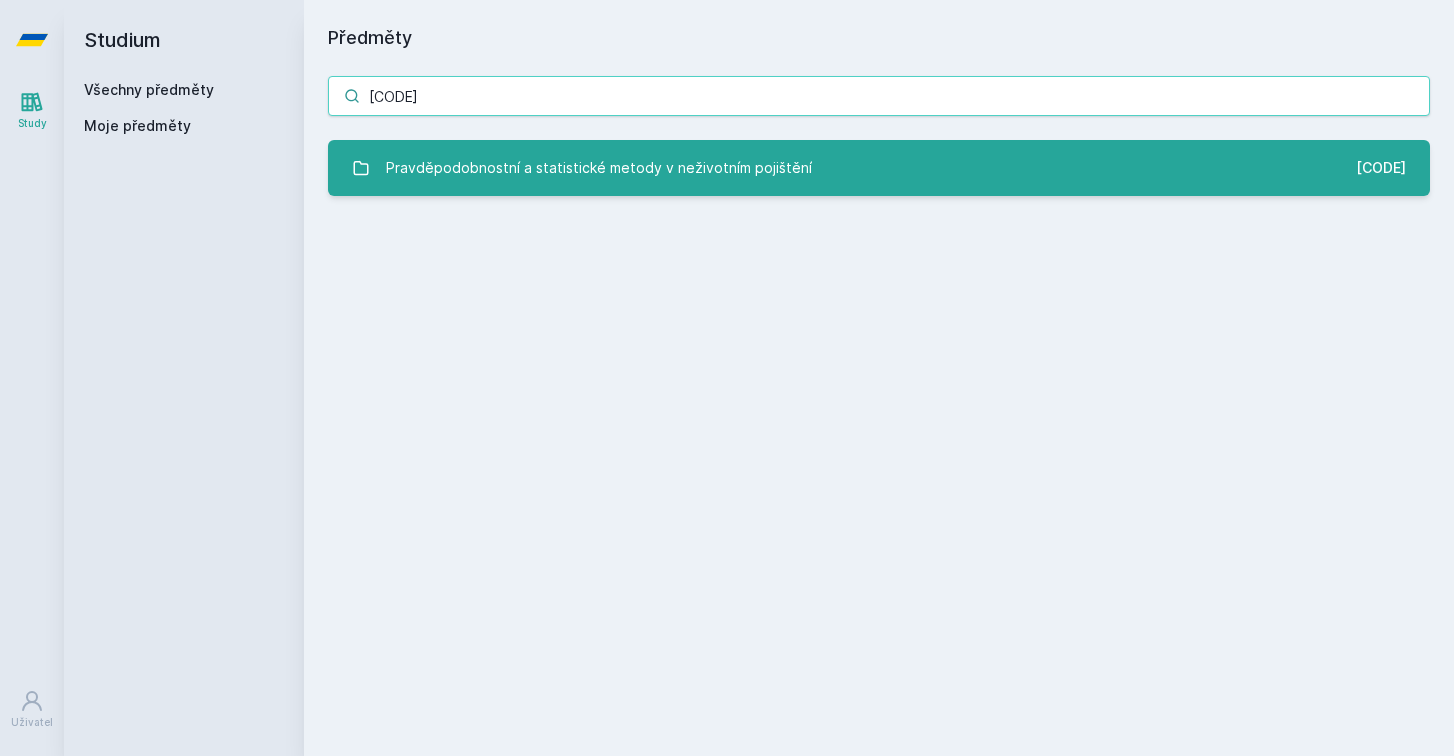 type on "[CODE]" 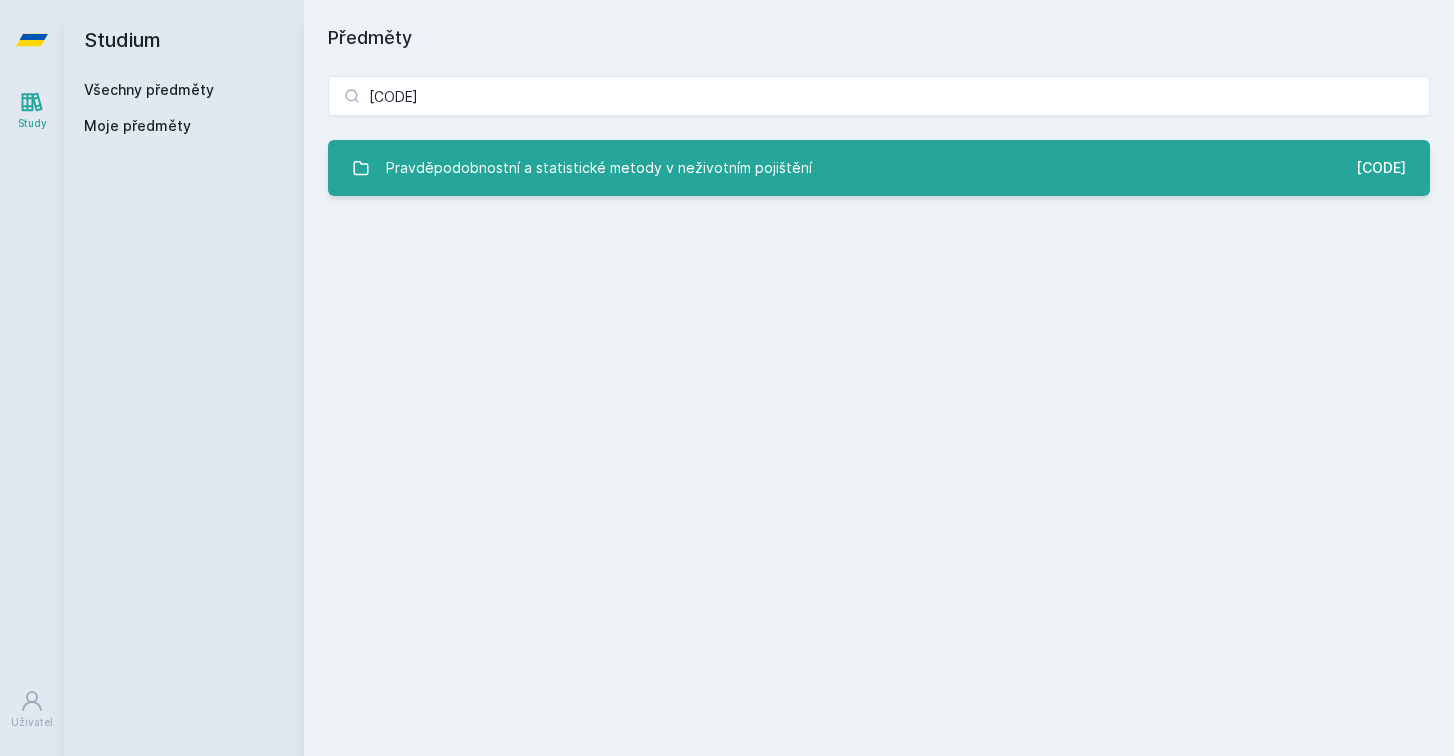 click on "Pravděpodobnostní a statistické metody v neživotním pojištění   4ST525" at bounding box center [879, 168] 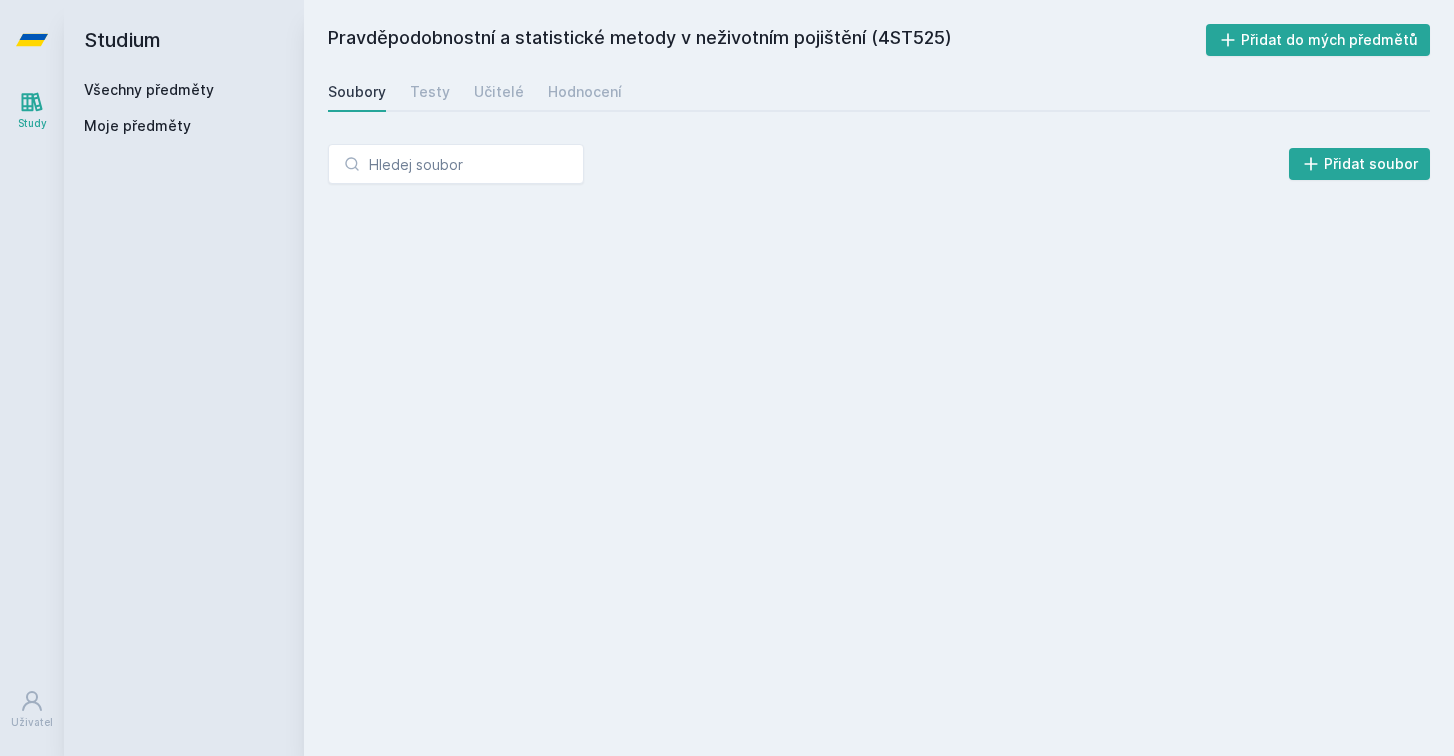 scroll, scrollTop: 0, scrollLeft: 0, axis: both 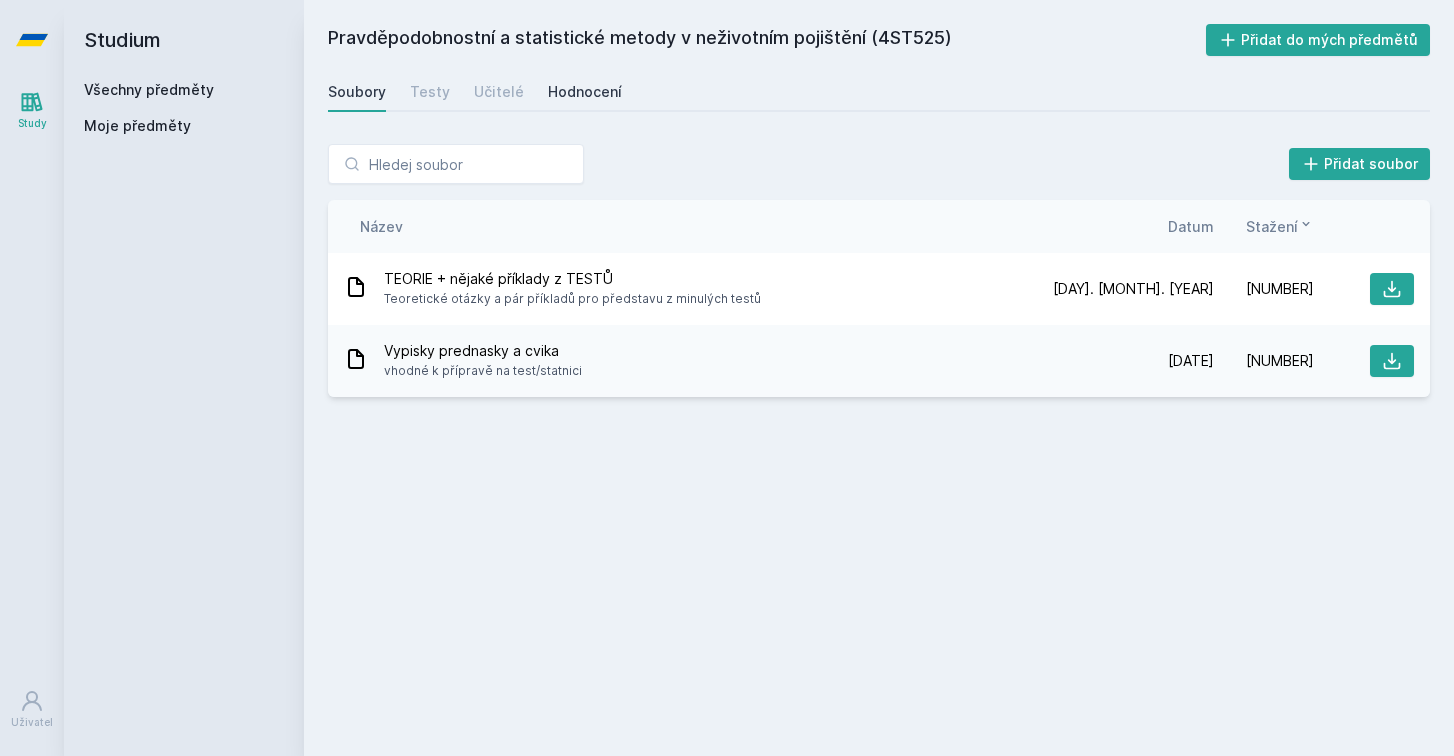 click on "Hodnocení" at bounding box center (585, 92) 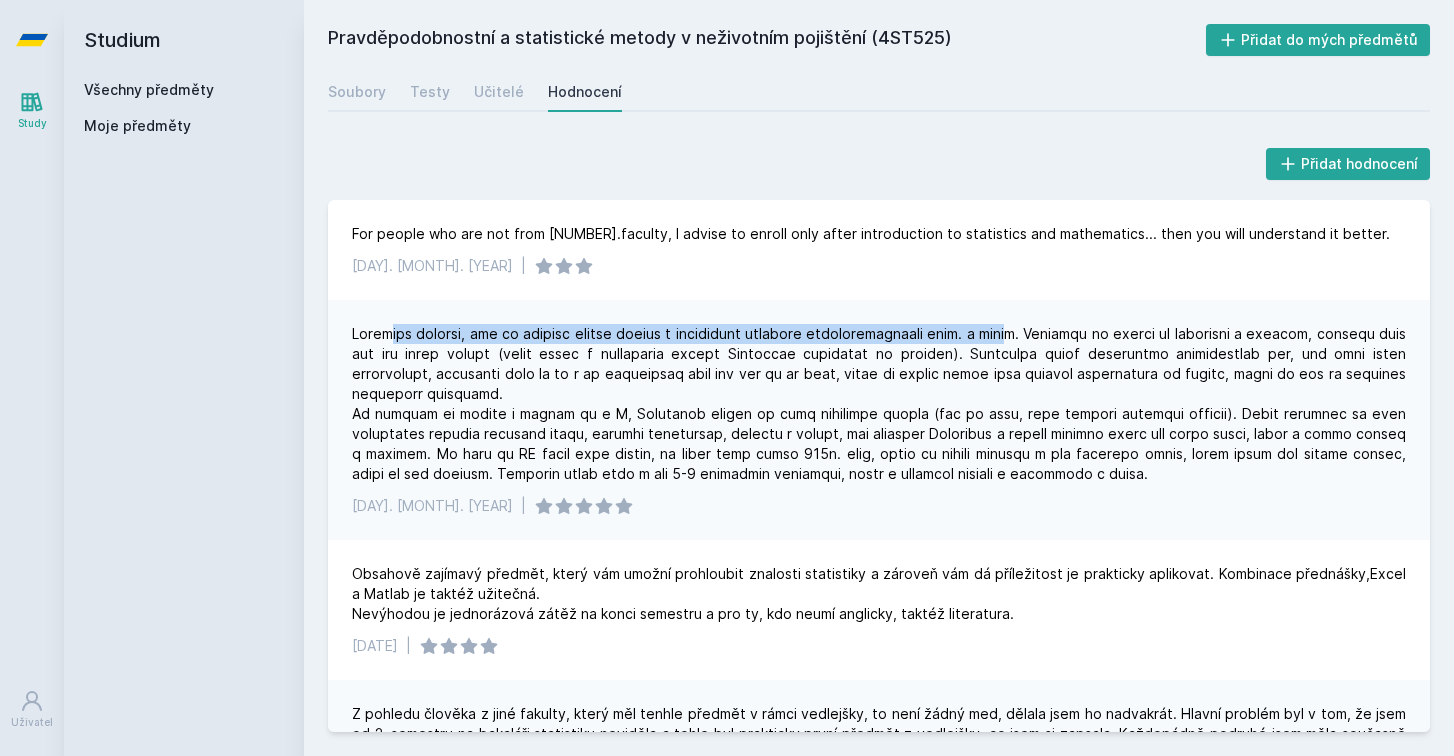 drag, startPoint x: 385, startPoint y: 390, endPoint x: 1043, endPoint y: 392, distance: 658.00305 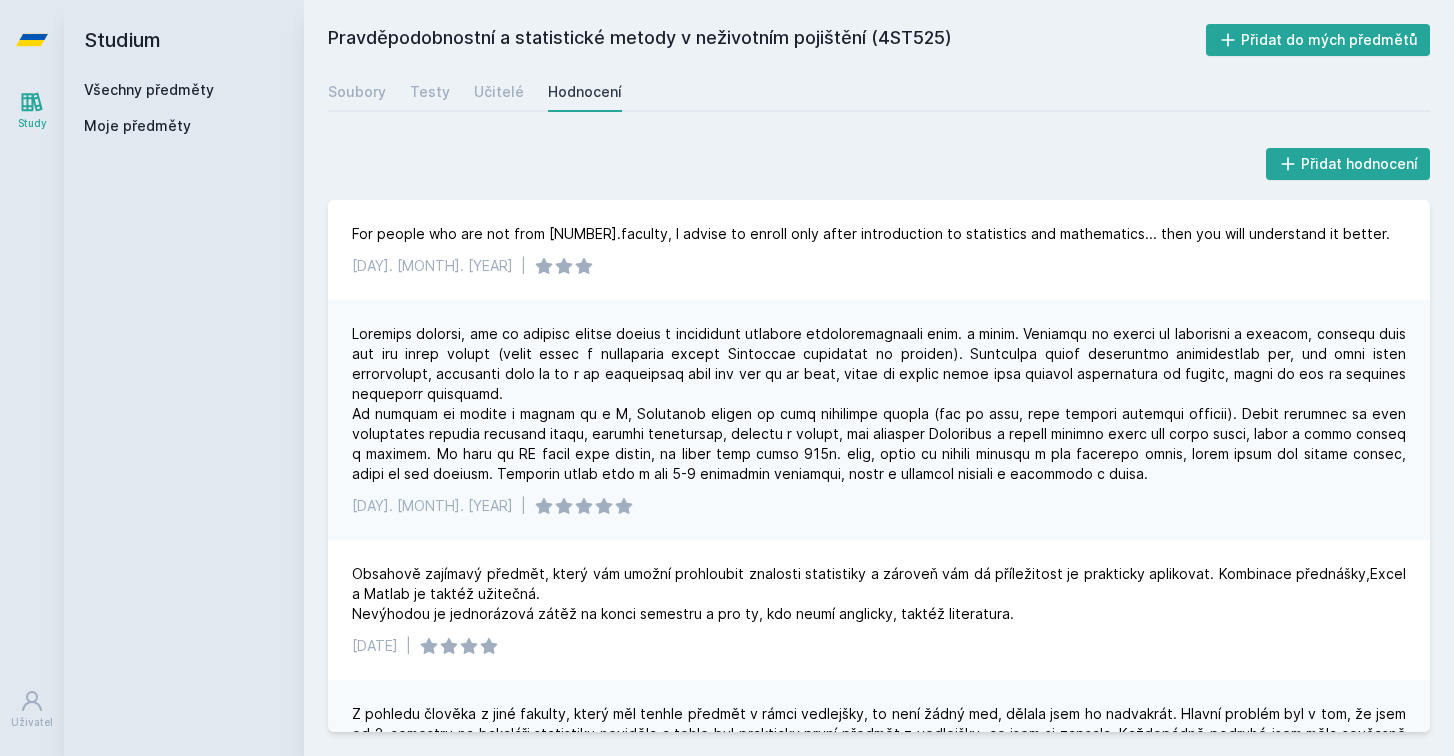 click at bounding box center (879, 404) 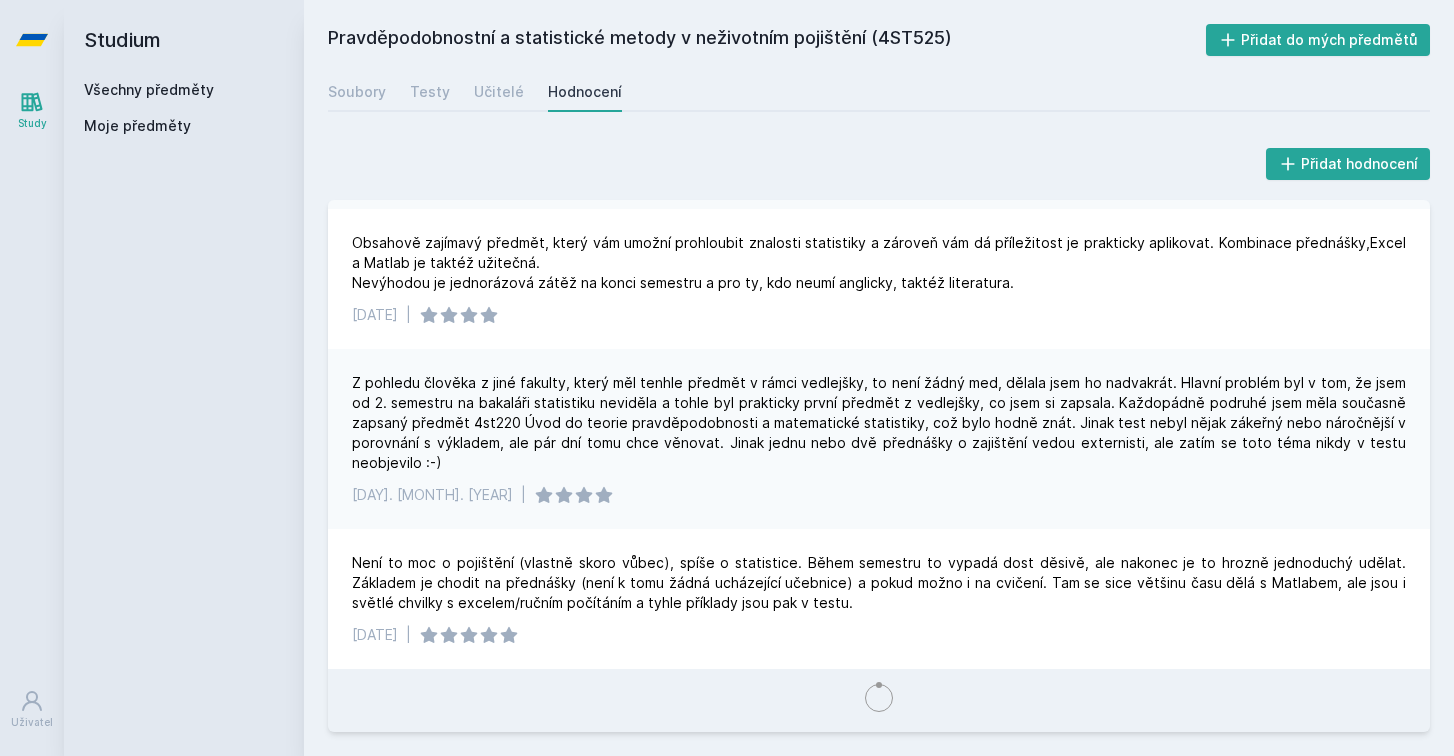 scroll, scrollTop: 391, scrollLeft: 0, axis: vertical 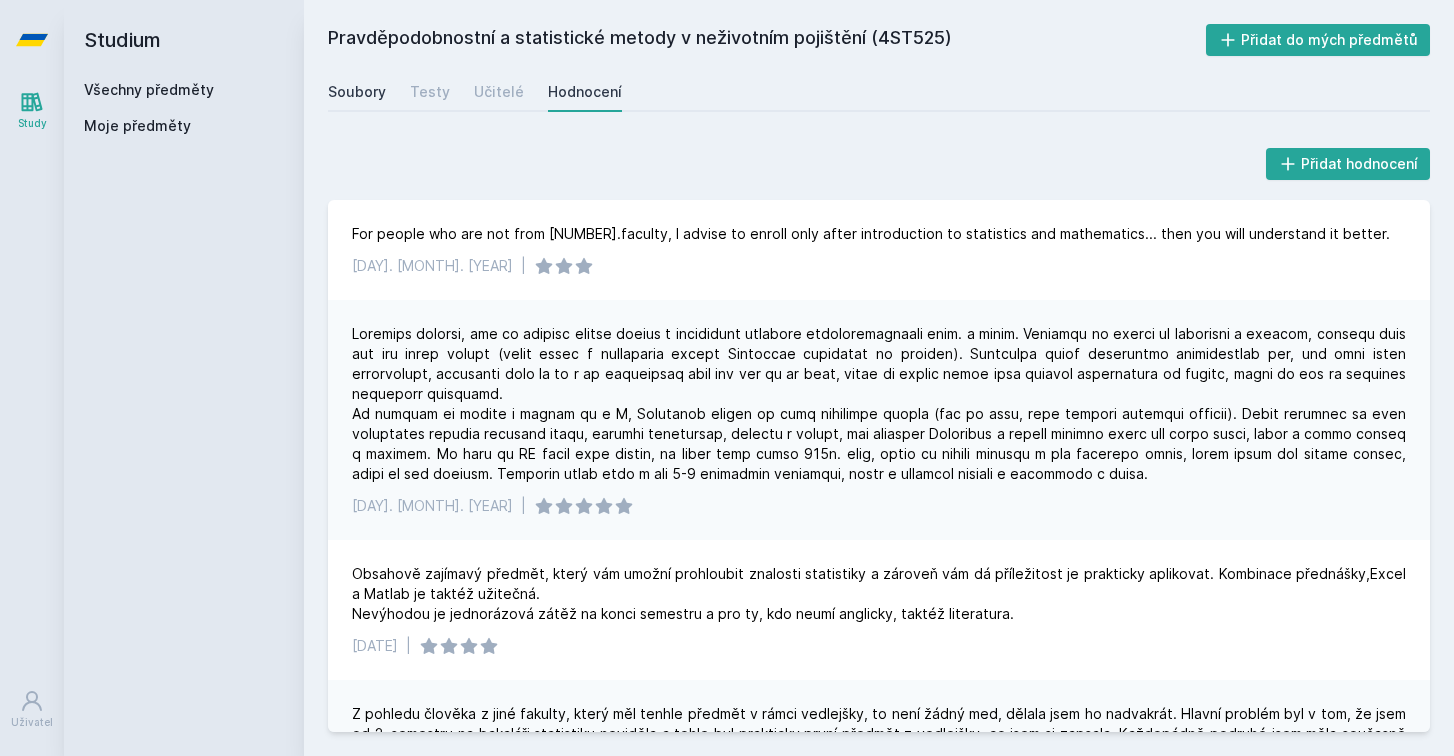 click on "Soubory" at bounding box center [357, 92] 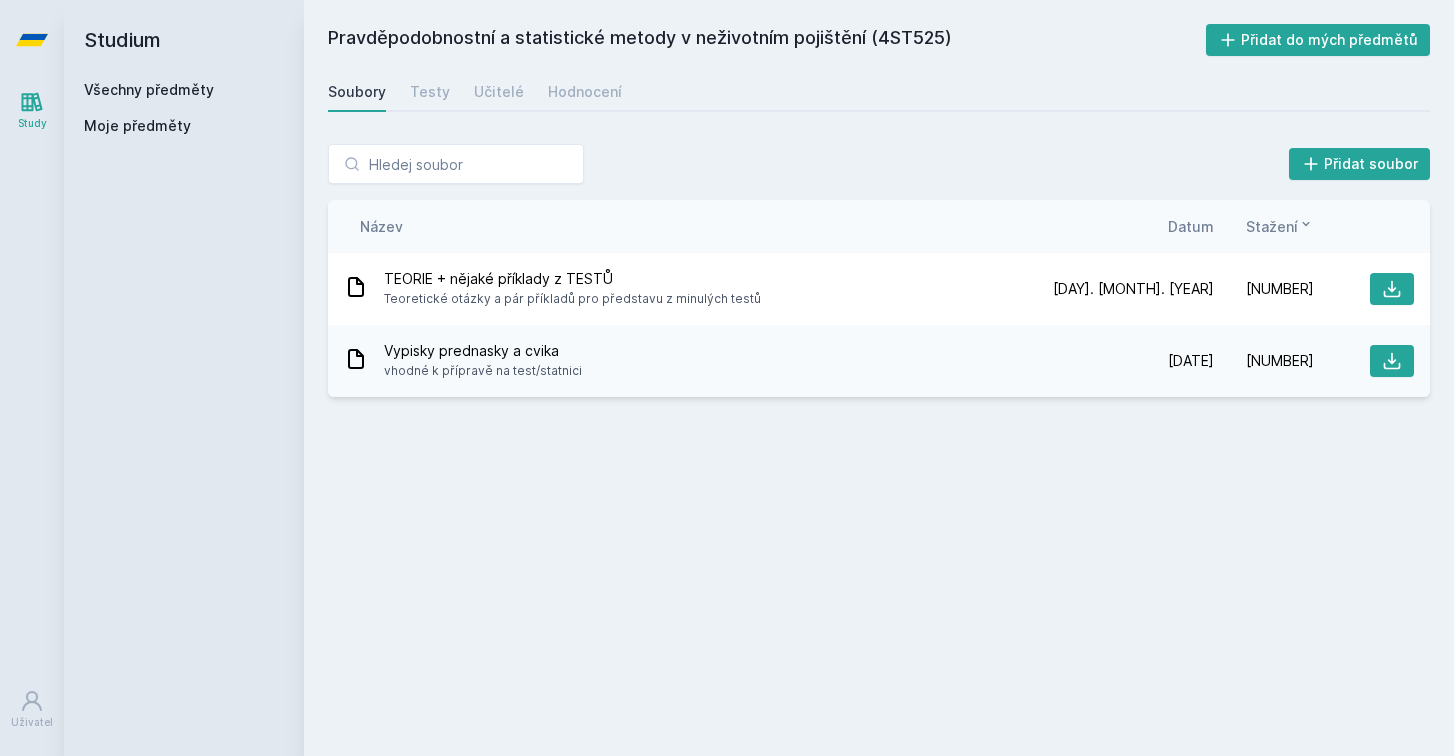 click on "Všechny předměty" at bounding box center [149, 89] 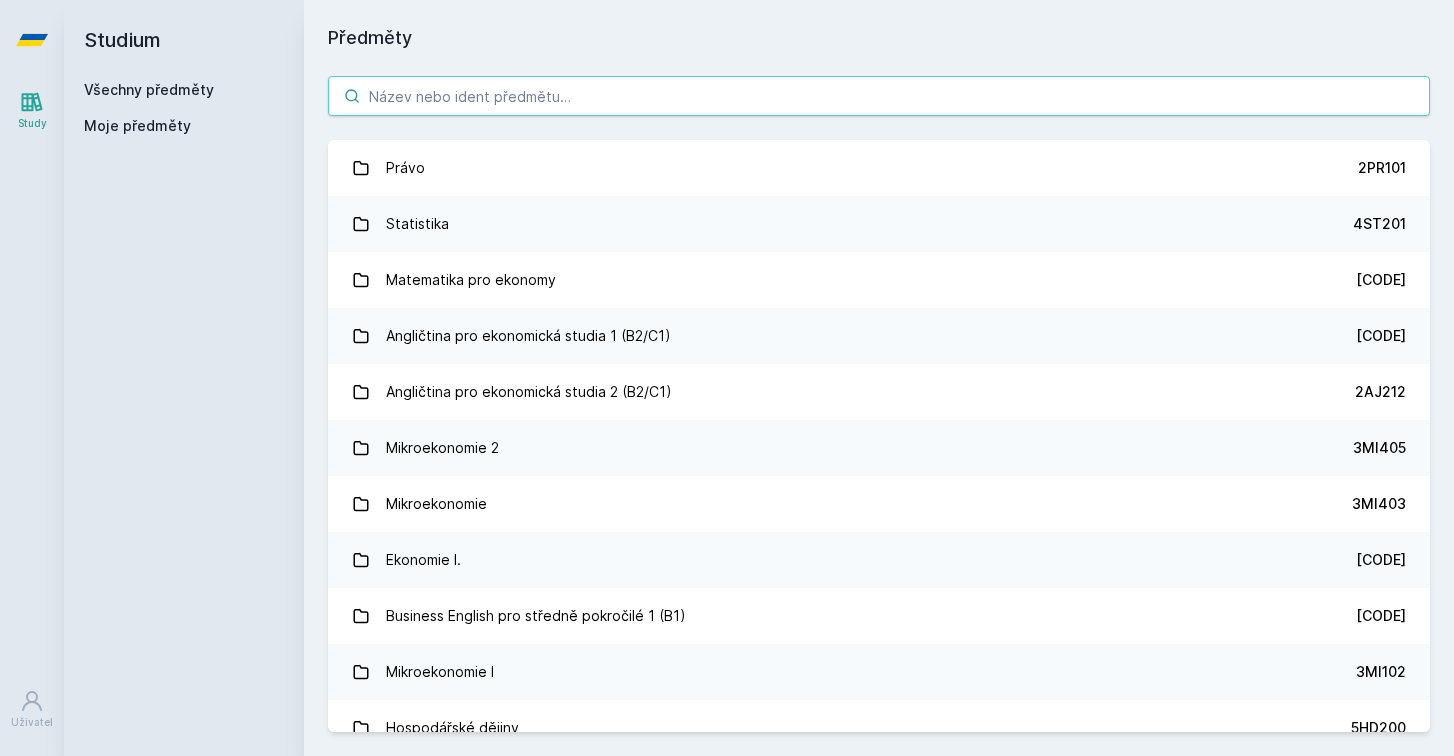 click at bounding box center (879, 96) 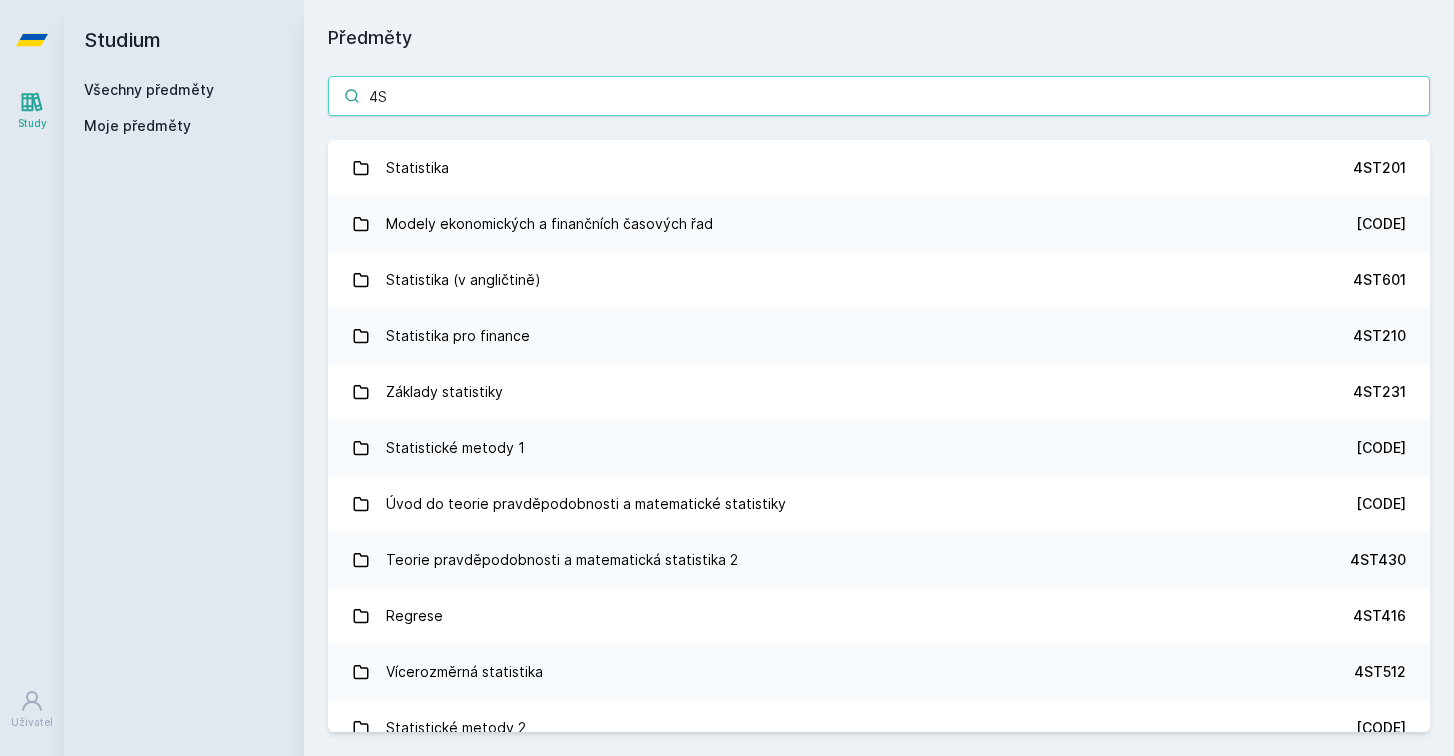 type on "[NUMBER]" 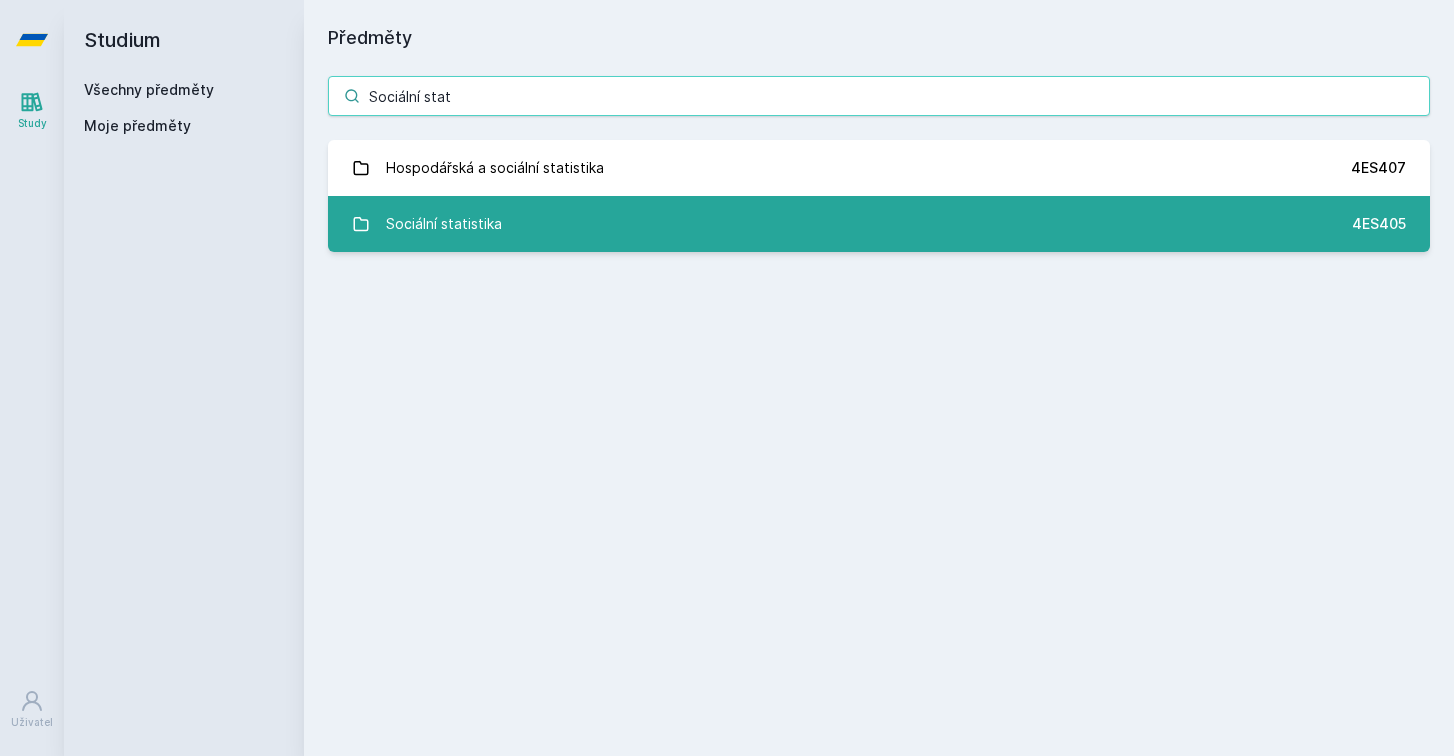 type on "Sociální stat" 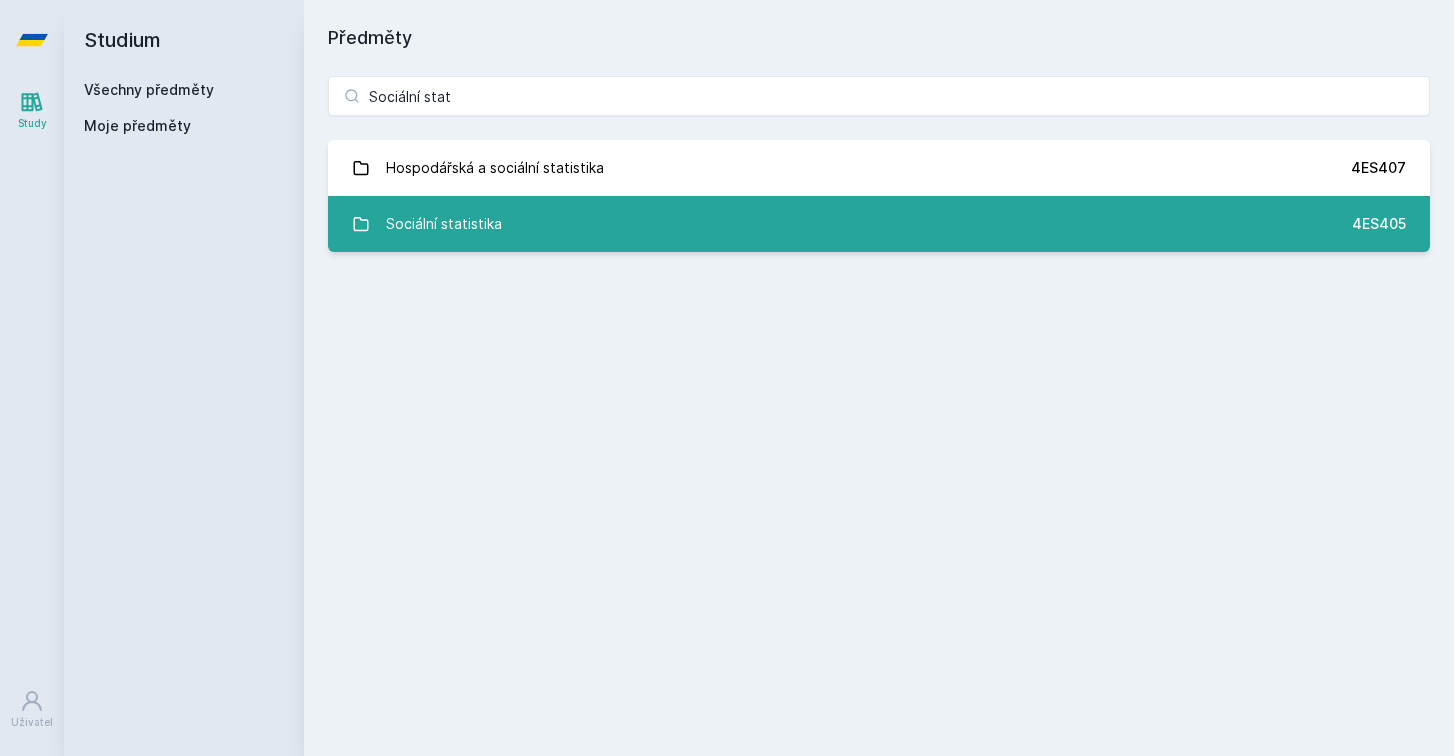 click on "Social statistics [CODE]" at bounding box center (879, 224) 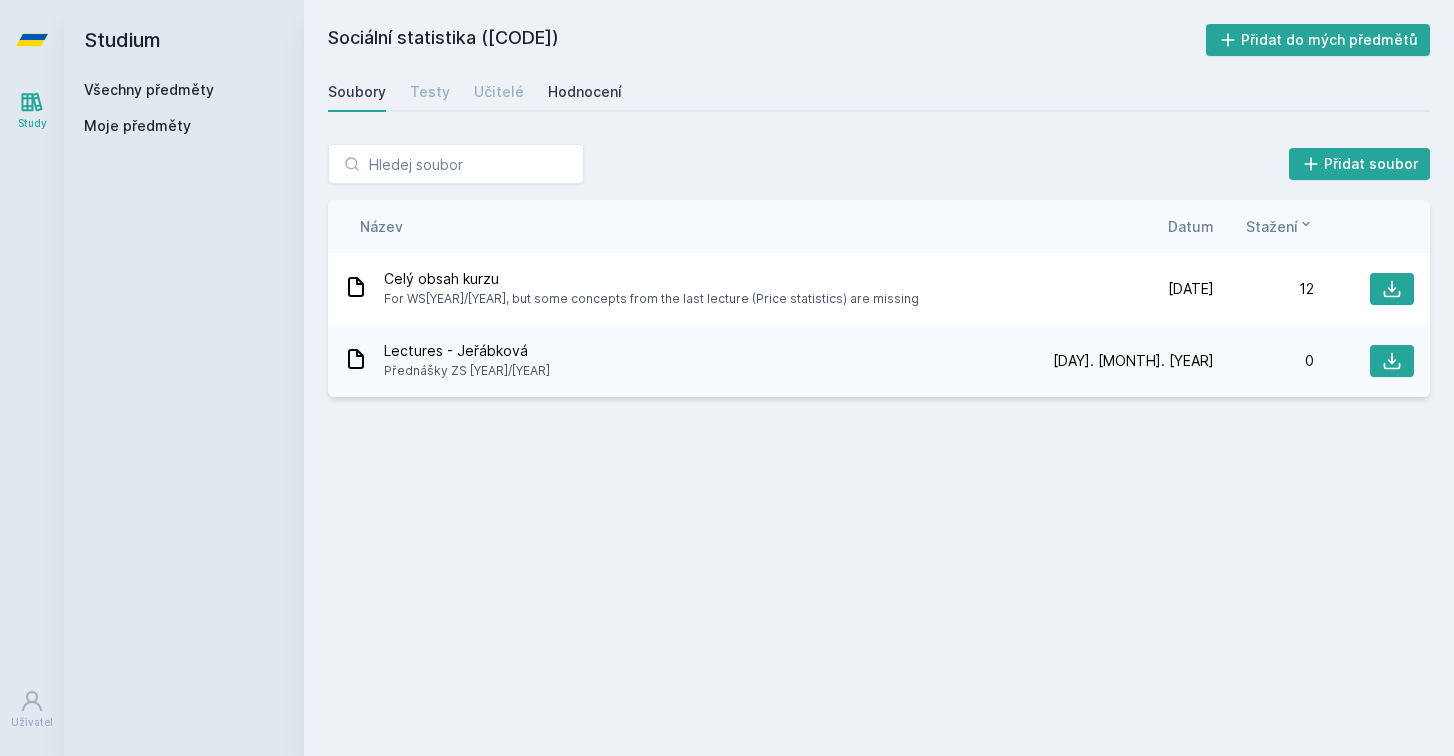 click on "Hodnocení" at bounding box center [585, 92] 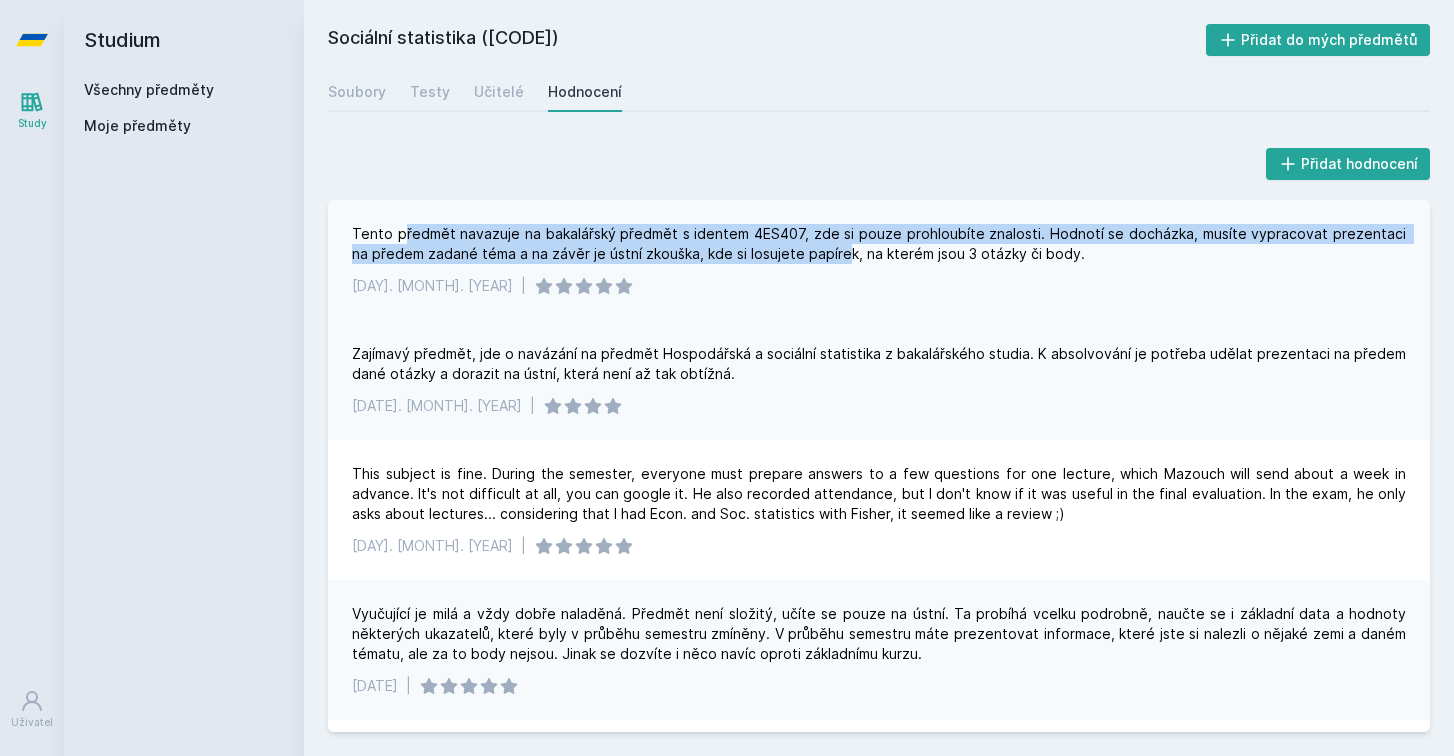 drag, startPoint x: 405, startPoint y: 235, endPoint x: 821, endPoint y: 249, distance: 416.2355 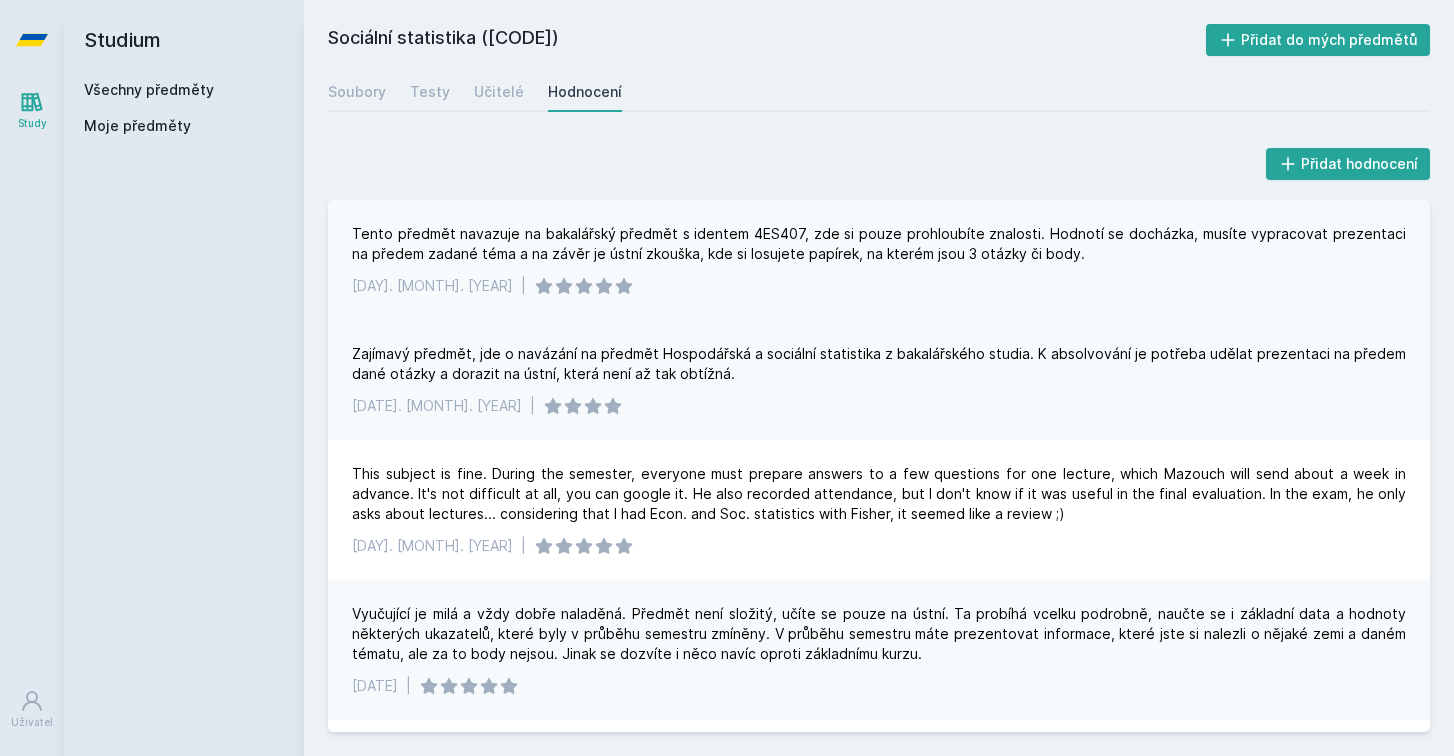 click on "This subject builds on the bachelor's subject with identifier [CODE], here you will only deepen your knowledge. Attendance is evaluated, you must prepare a presentation on a given topic, and at the end there is an oral exam where you draw a slip of paper with [NUMBER] questions or points. [DATE] |" at bounding box center (879, 260) 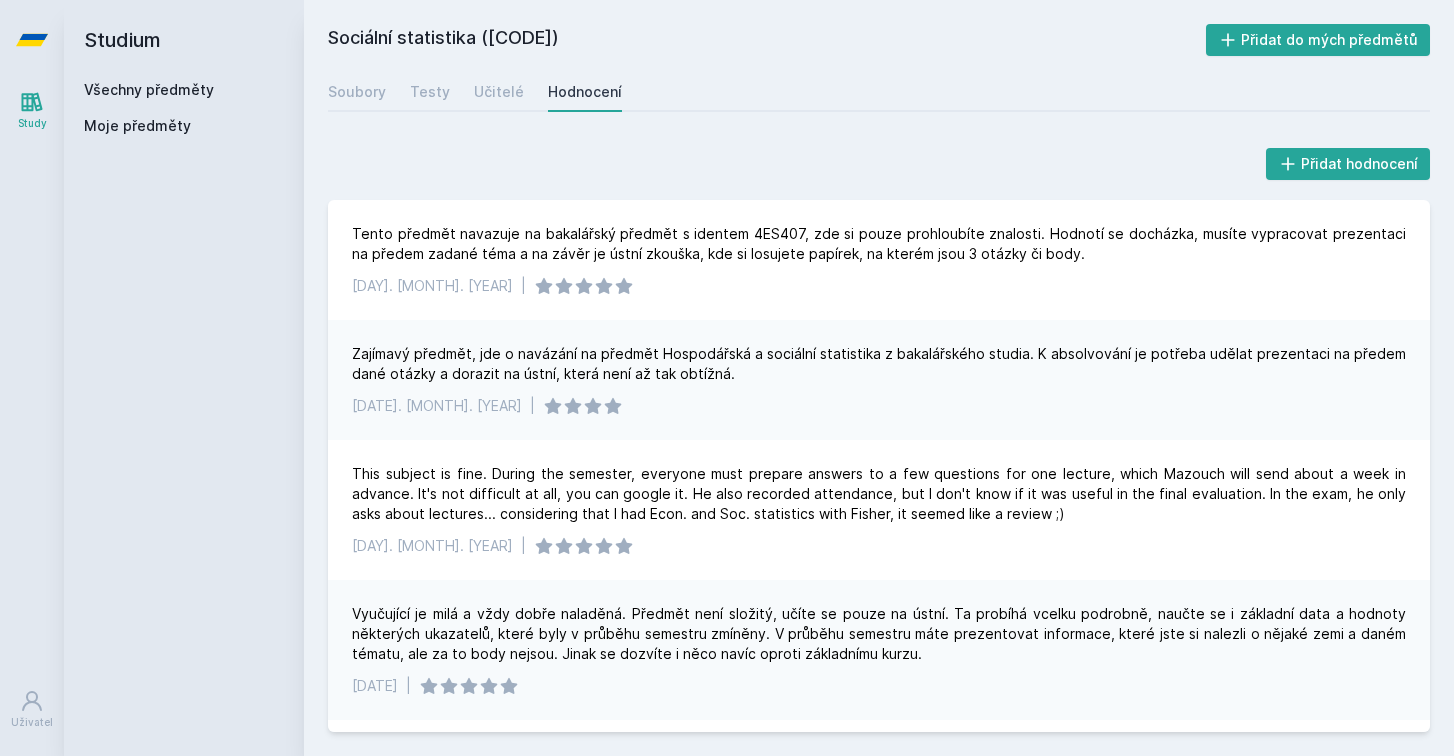click on "Všechny předměty   Moje předměty" at bounding box center (184, 112) 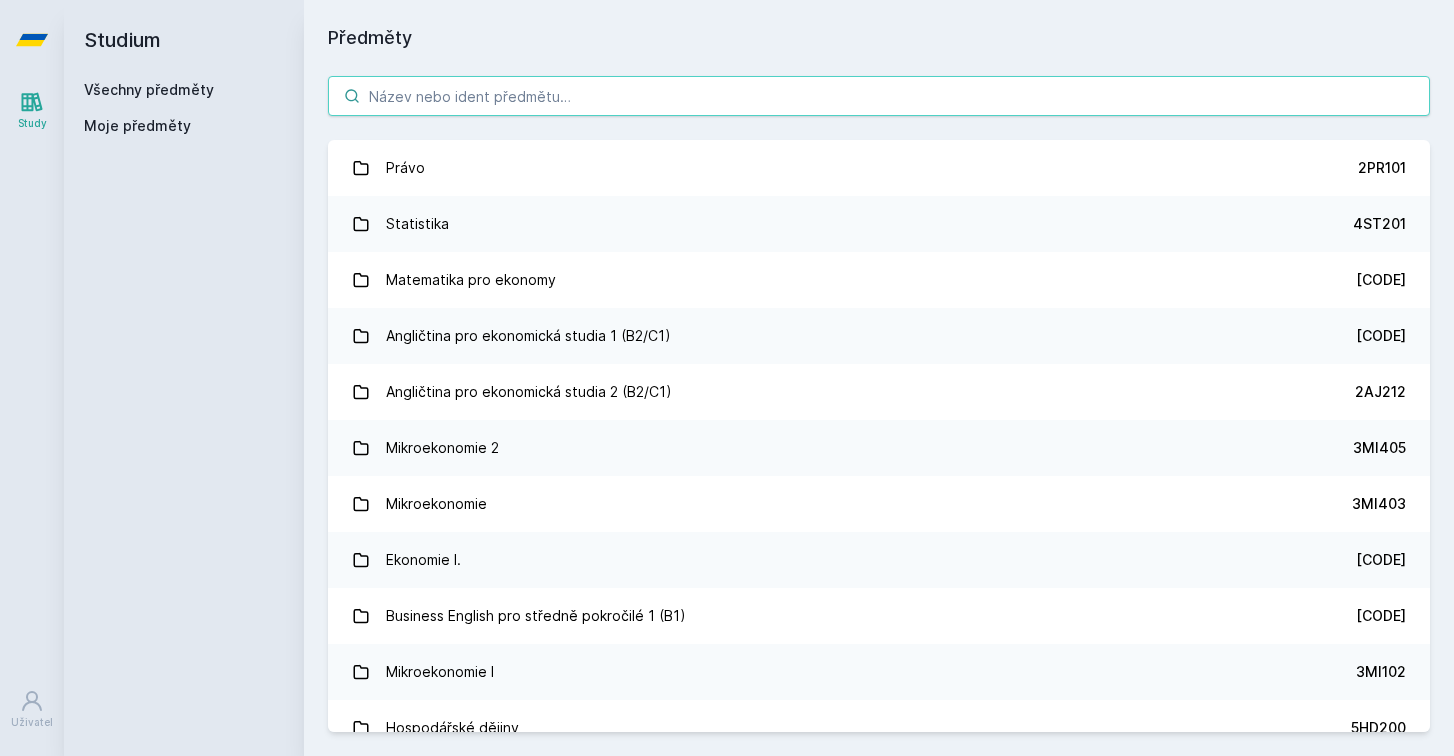 click at bounding box center (879, 96) 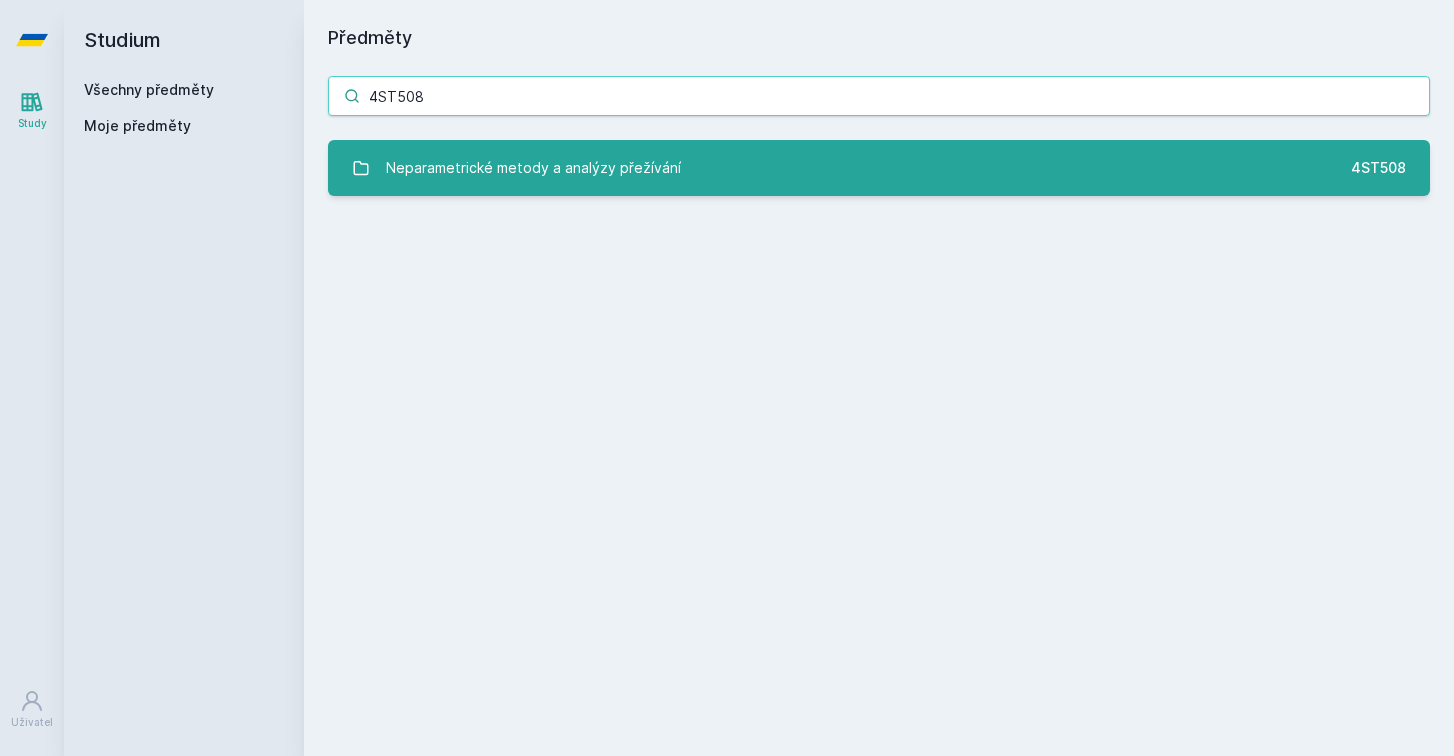 type on "4ST508" 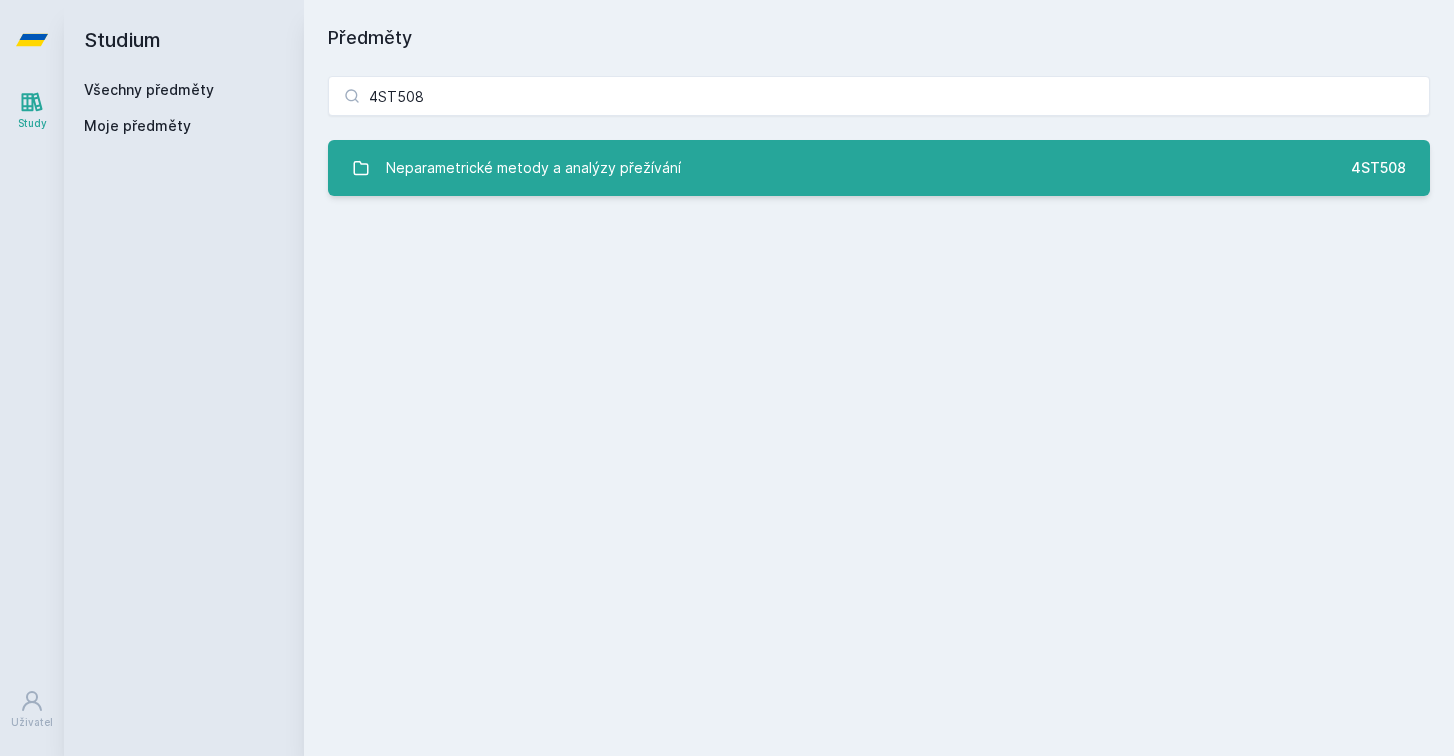 click on "Nonparametric methods and survival analysis [CODE]" at bounding box center (879, 168) 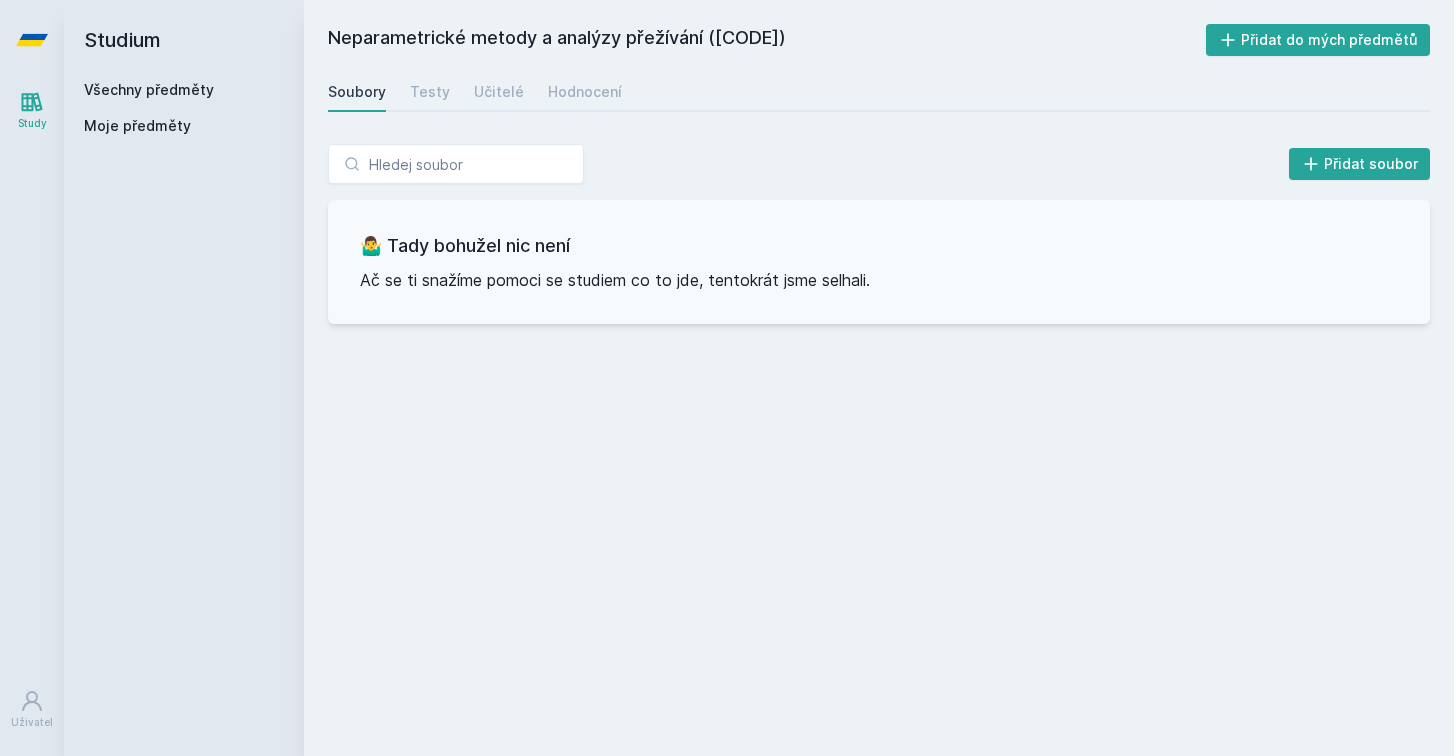 click on "Soubory
Testy
Učitelé
Hodnocení" at bounding box center (879, 92) 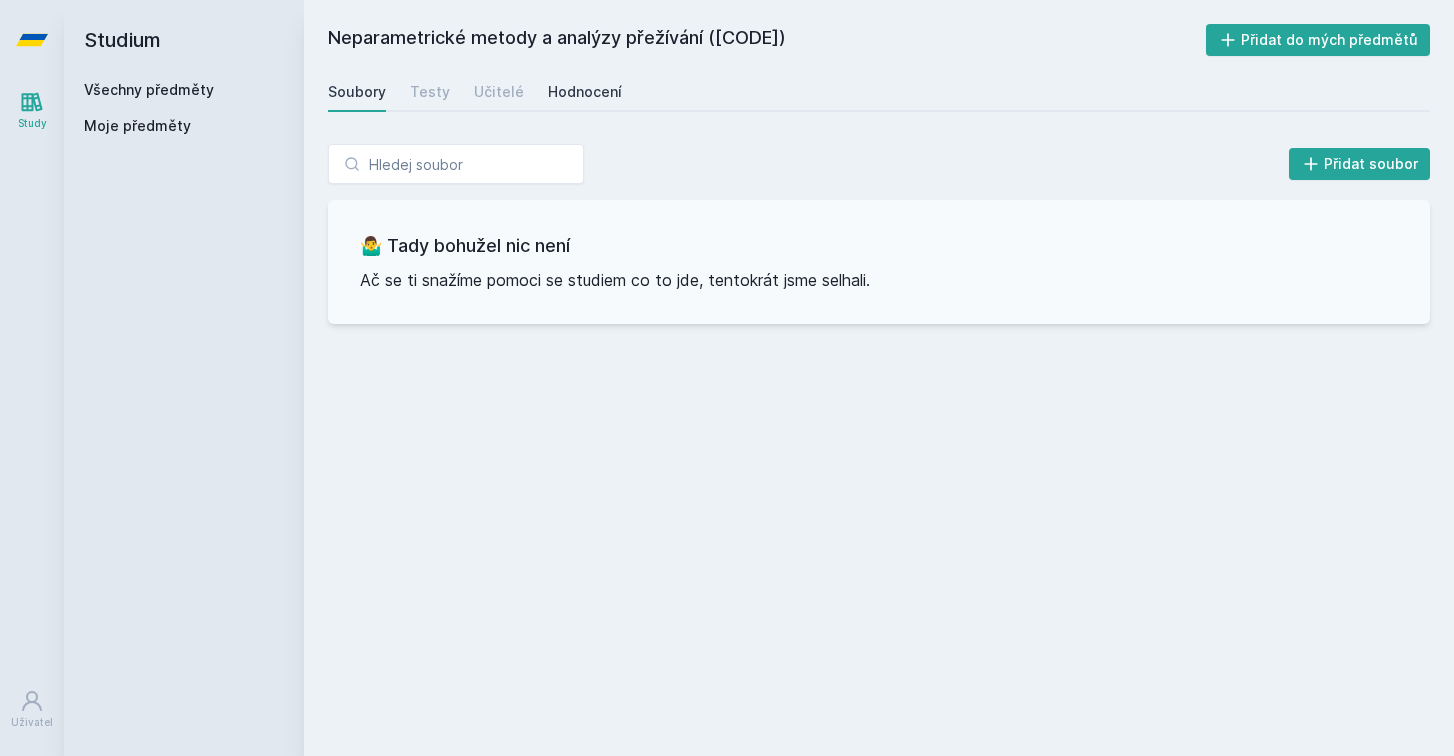 click on "Hodnocení" at bounding box center (585, 92) 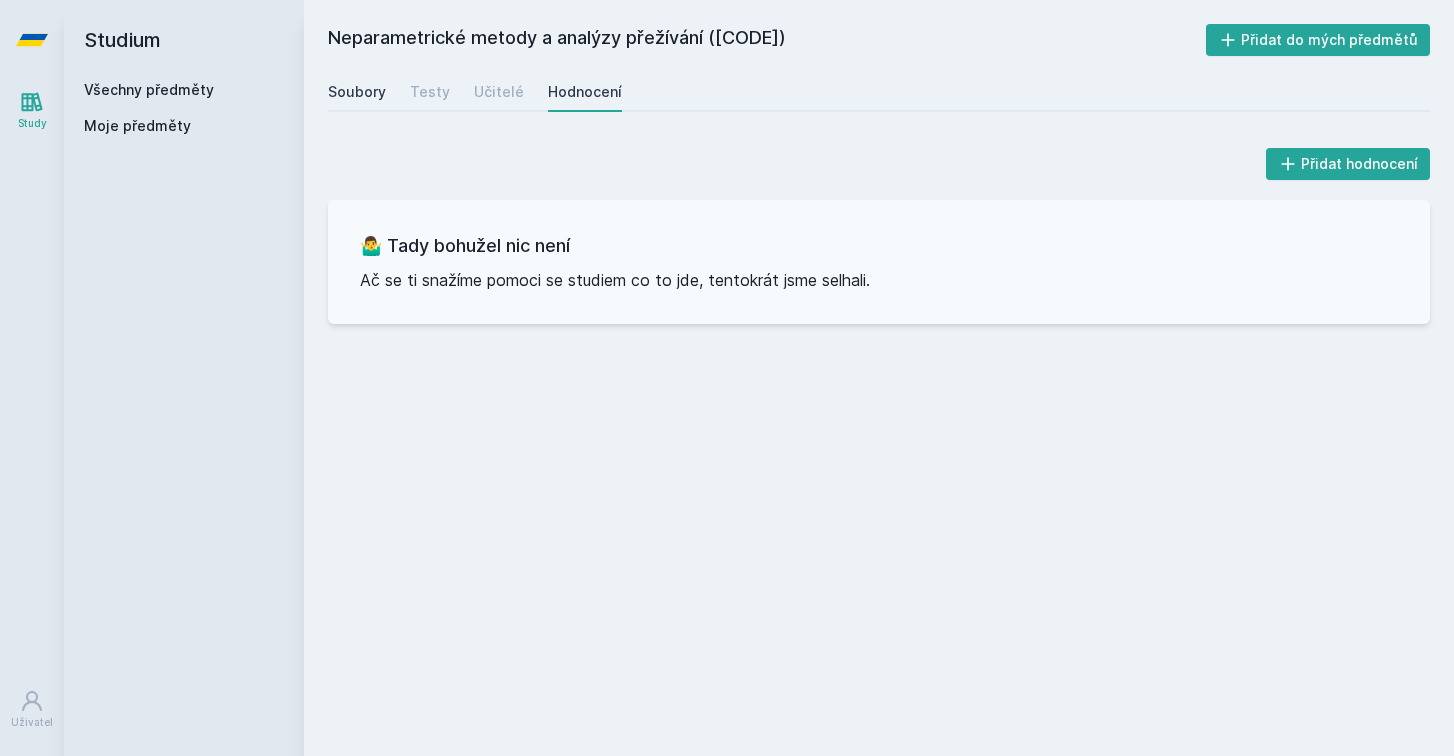 click on "Soubory" at bounding box center [357, 92] 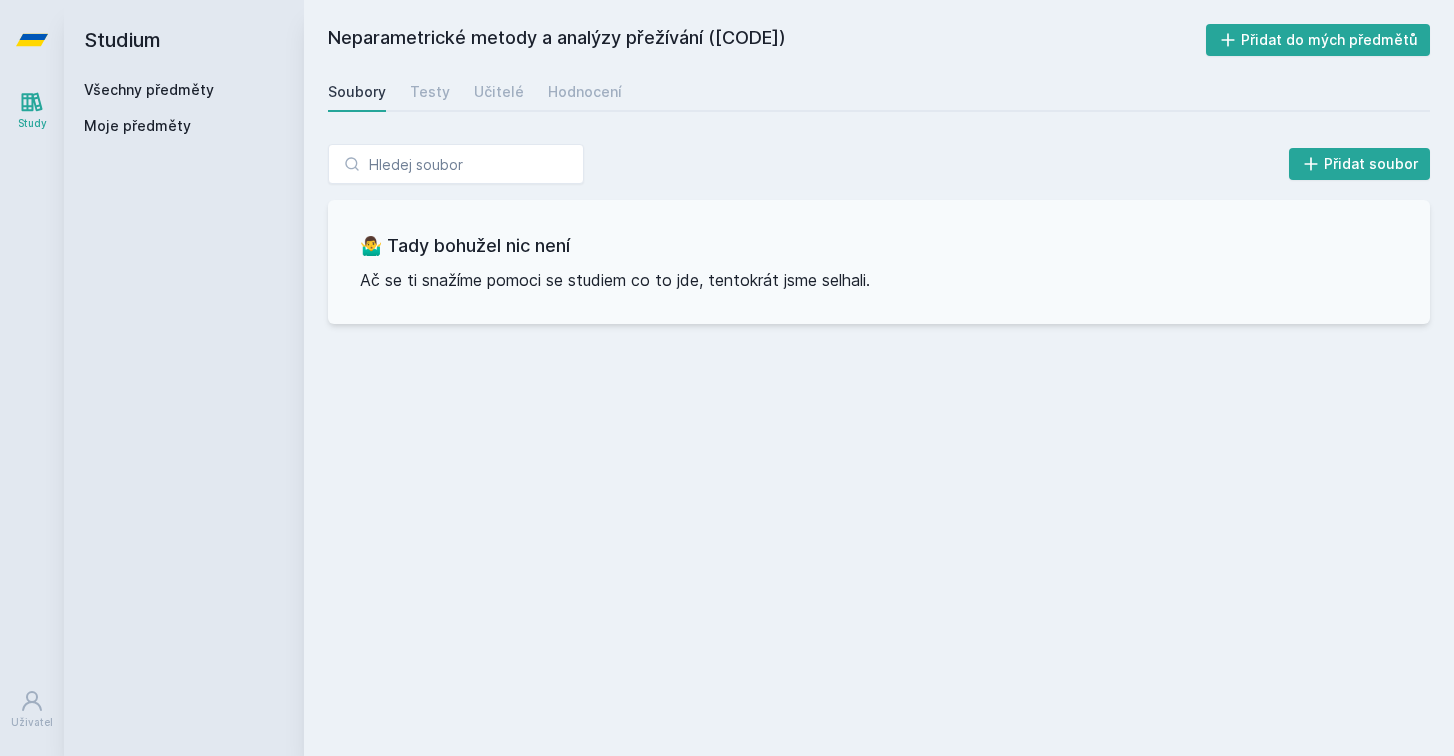 click on "Všechny předměty" at bounding box center [149, 89] 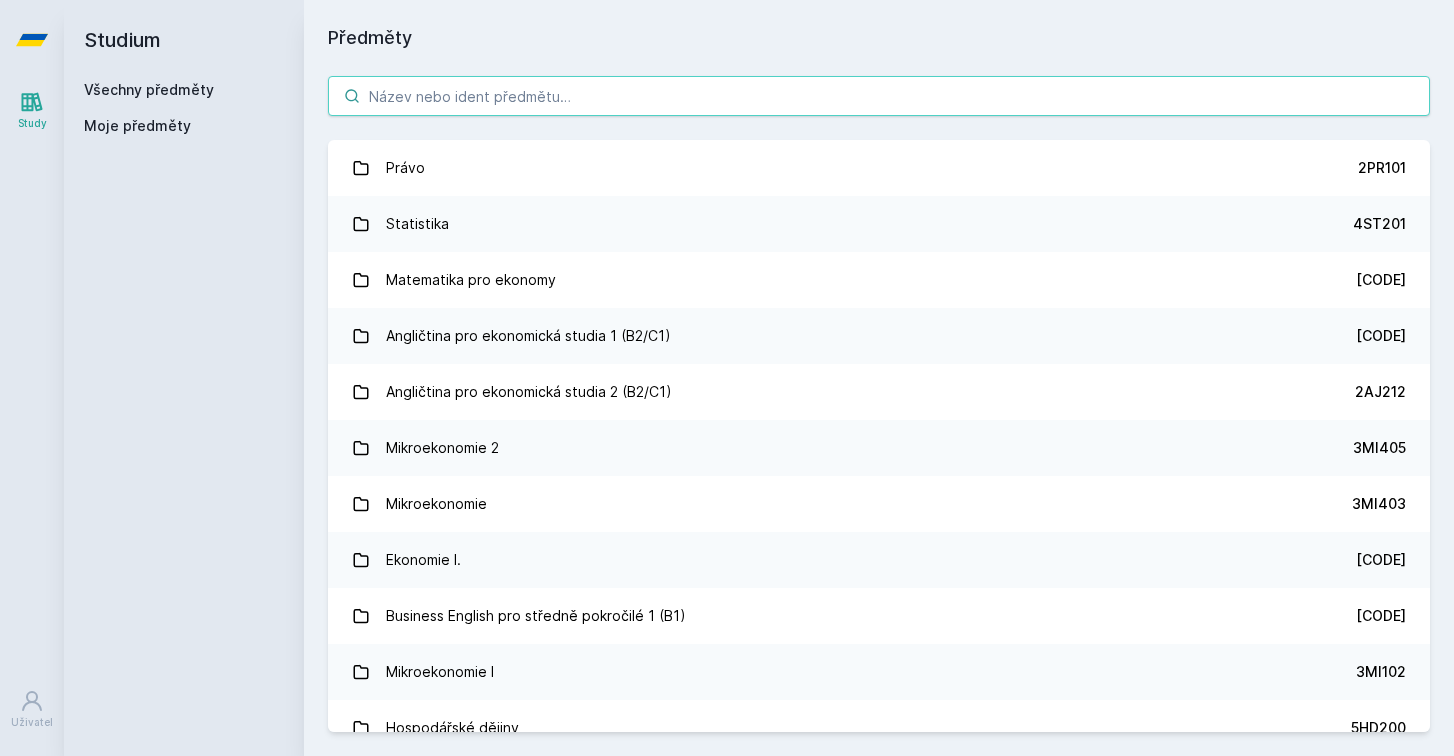 click at bounding box center [879, 96] 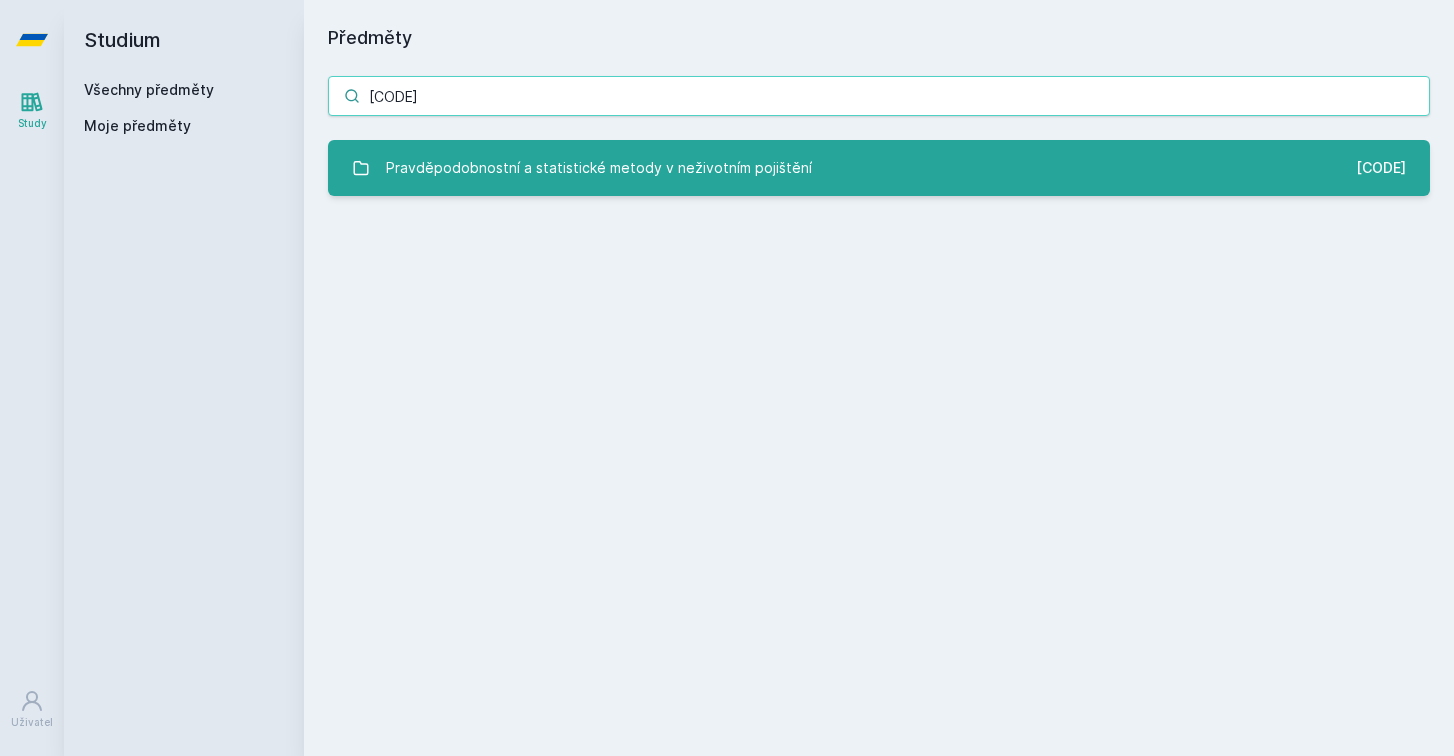 type on "[CODE]" 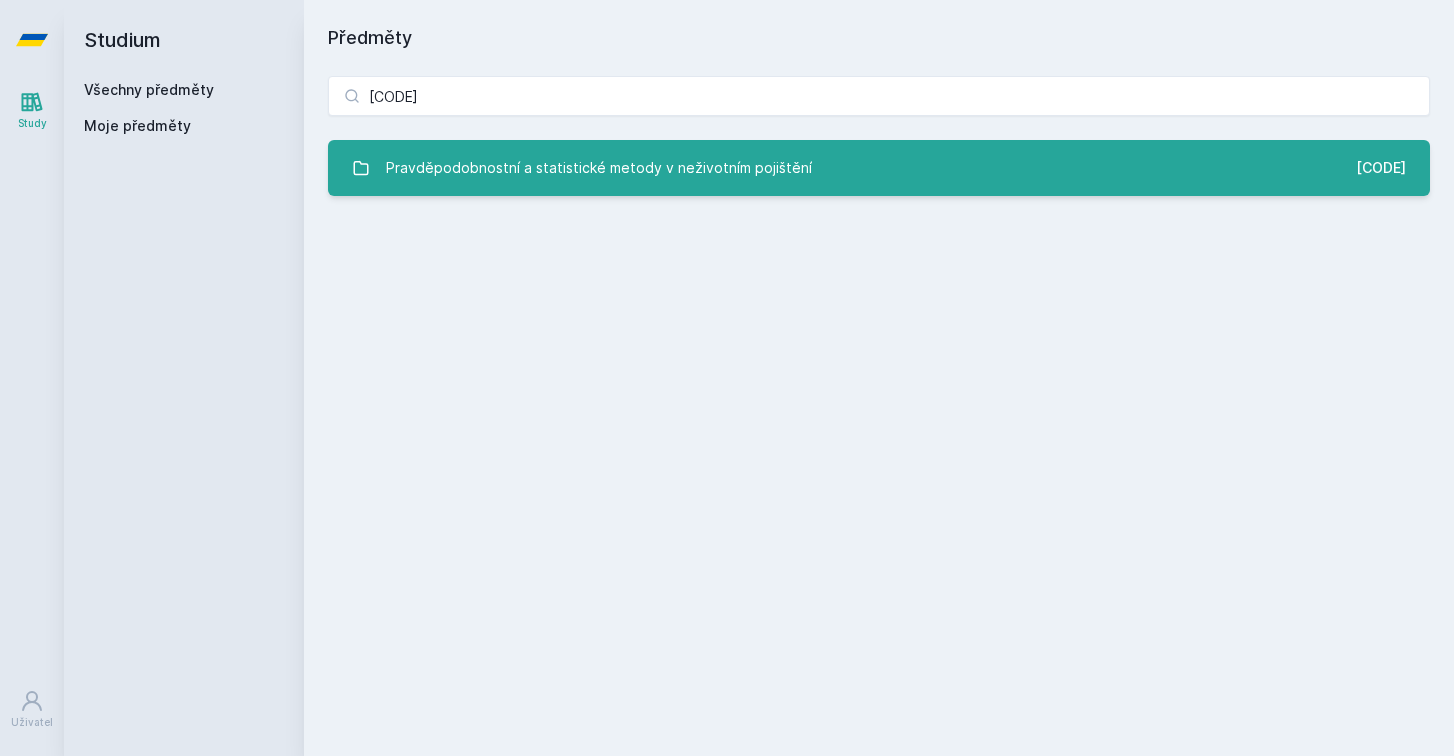 click on "Pravděpodobnostní a statistické metody v neživotním pojištění   4ST525" at bounding box center [879, 168] 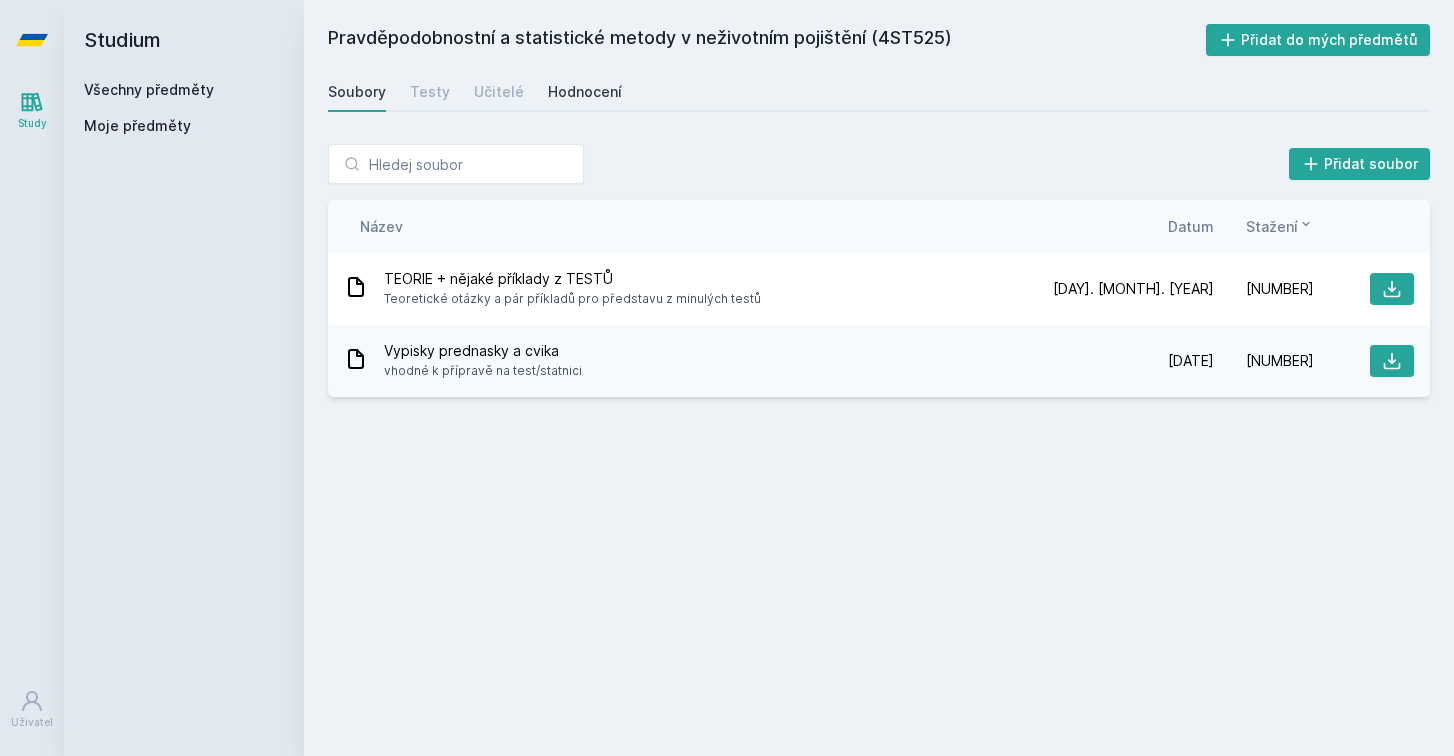 click on "Hodnocení" at bounding box center (585, 92) 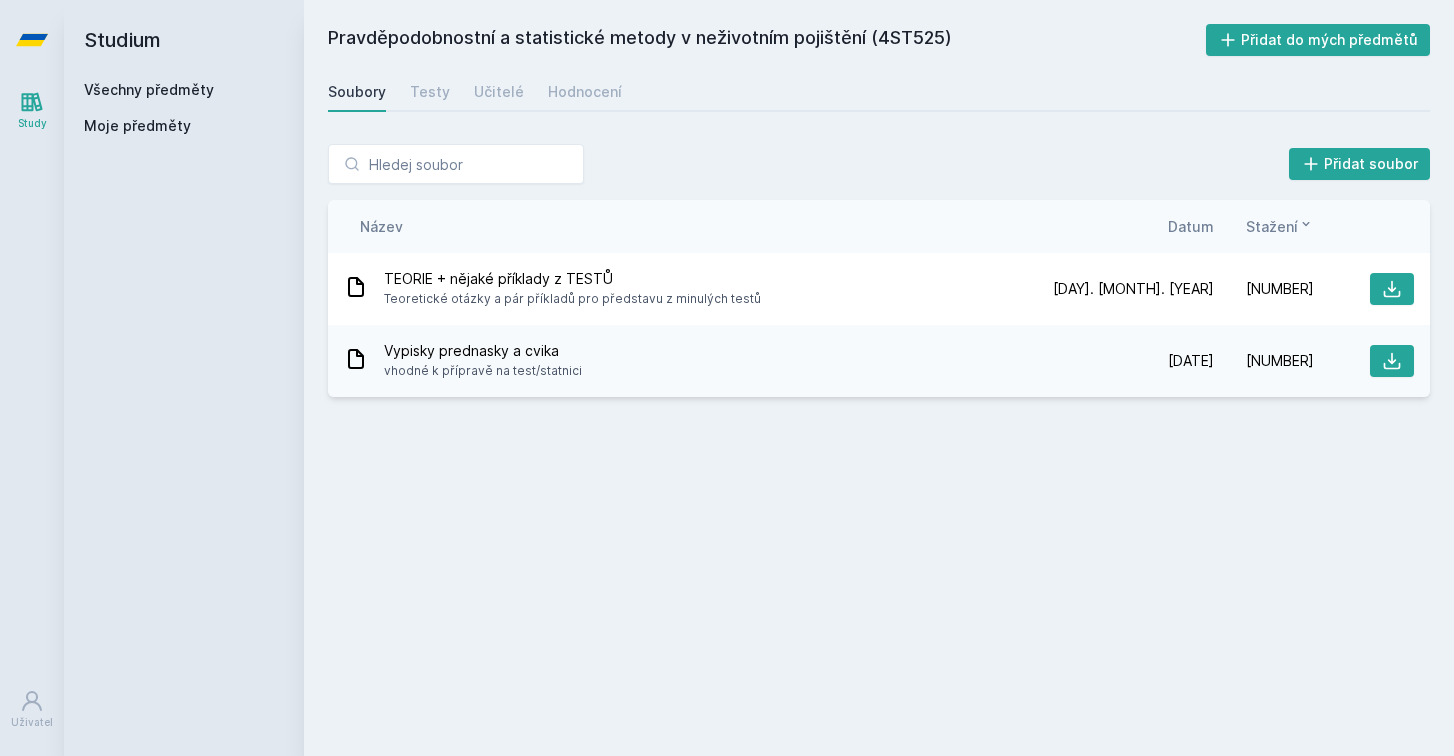 click on "Všechny předměty" at bounding box center (149, 89) 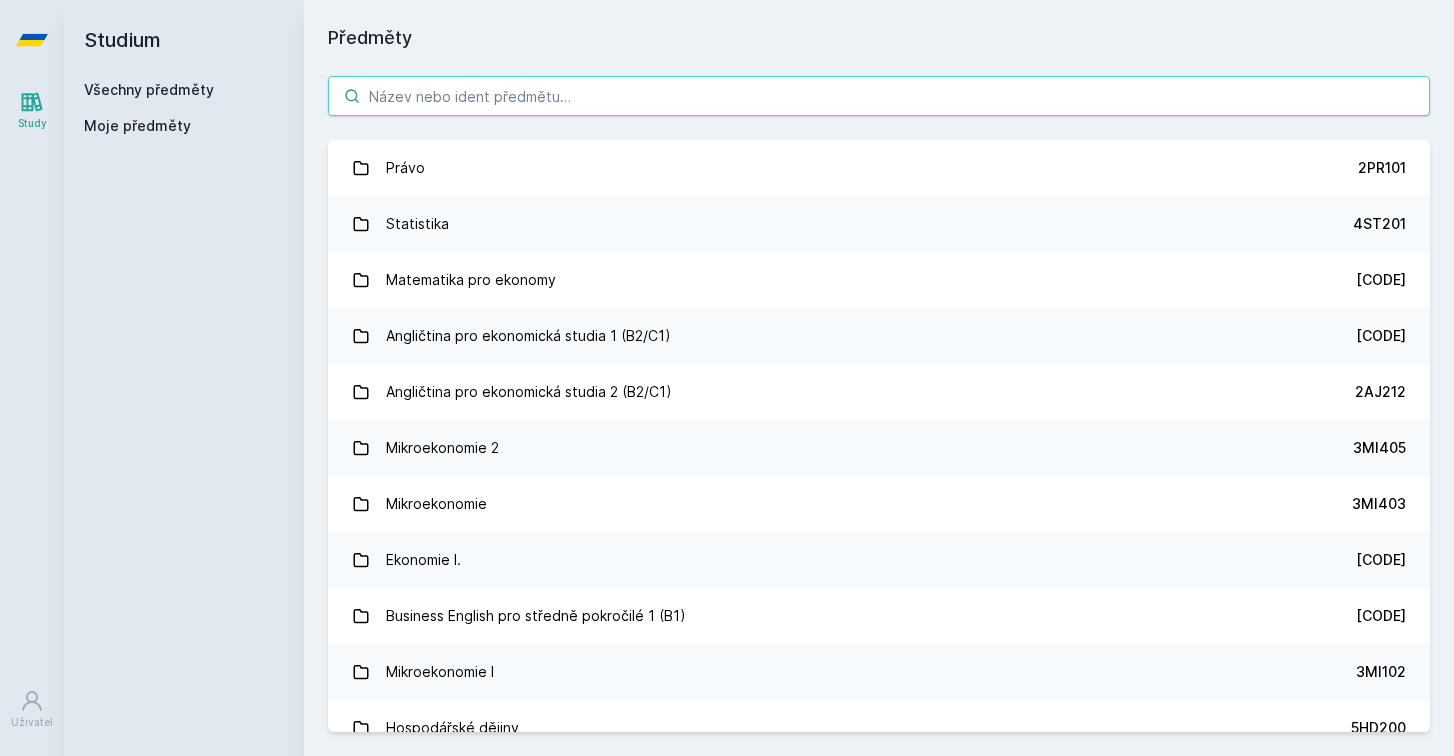 click at bounding box center [879, 96] 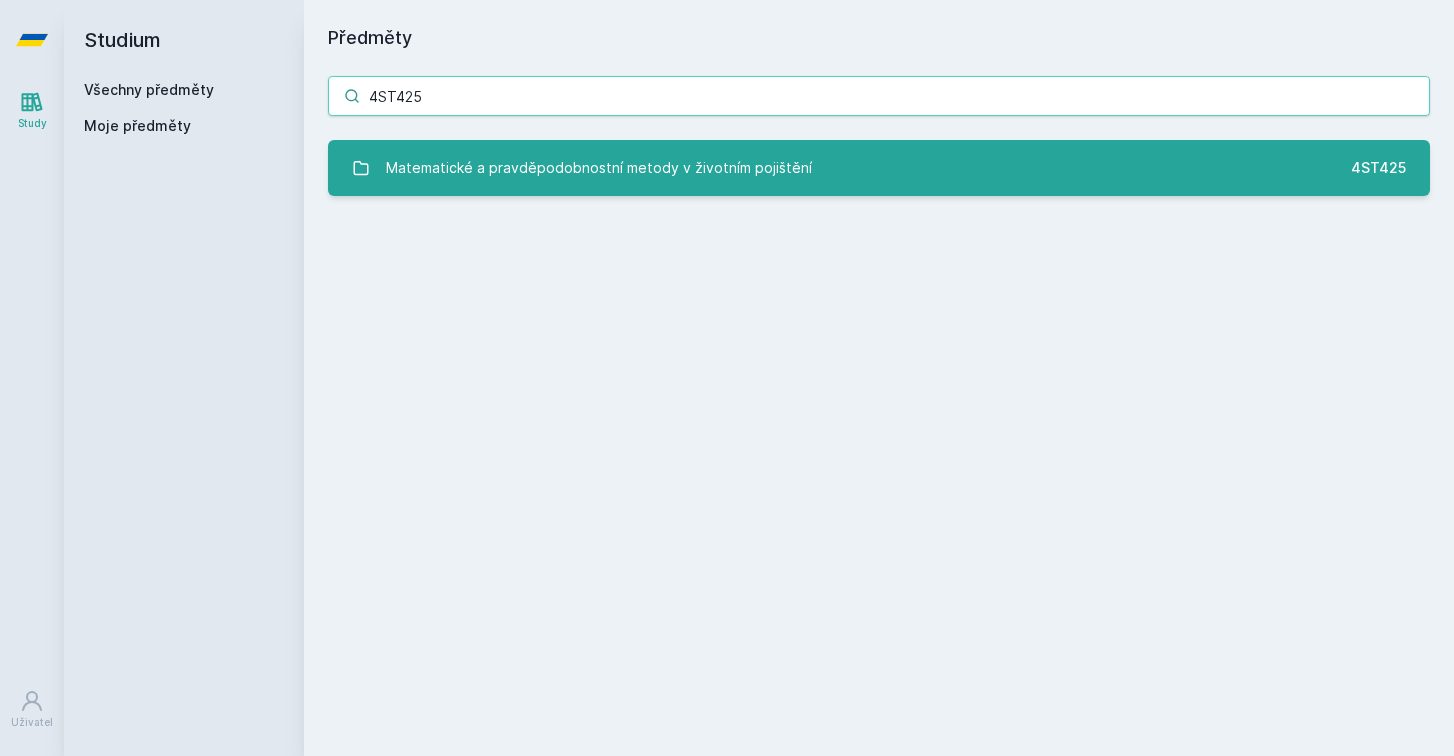 type on "4ST425" 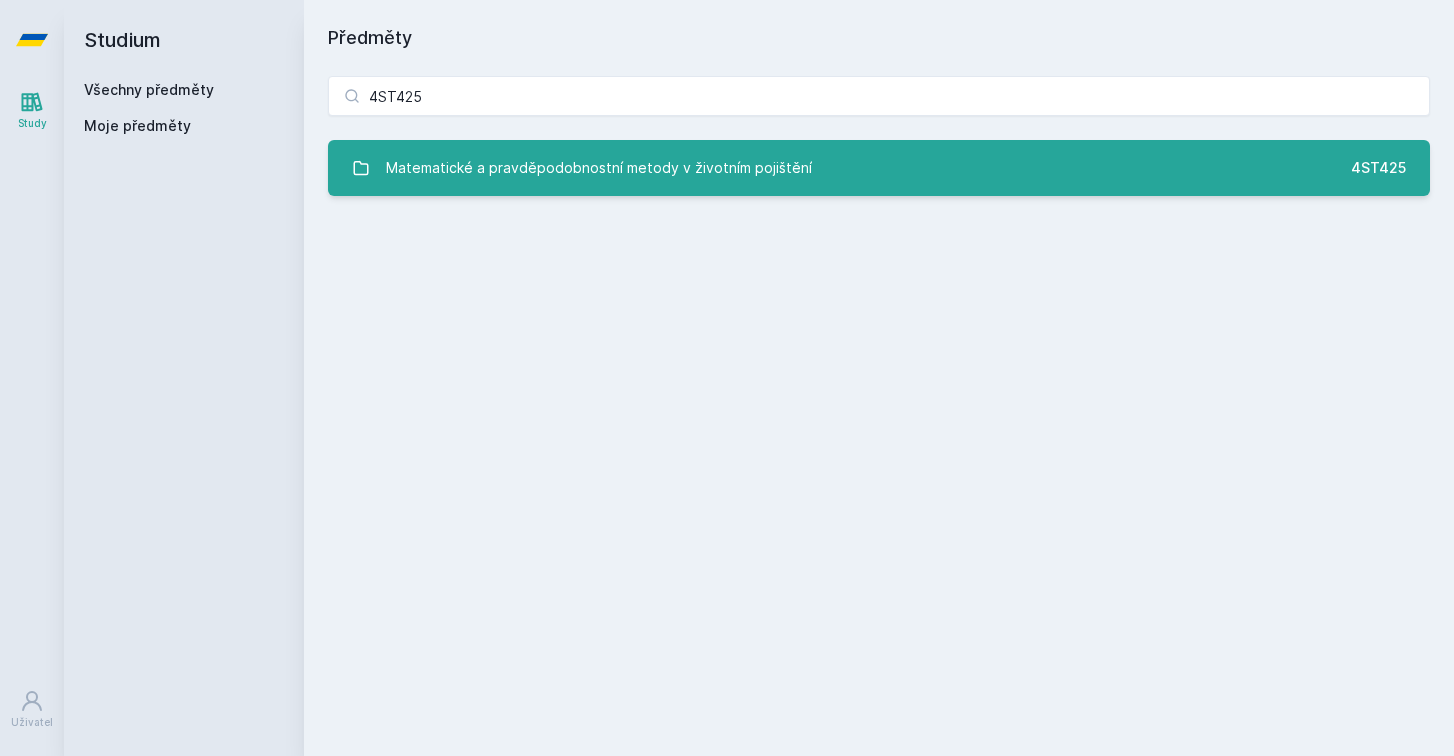 click on "Matematické a pravděpodobnostní metody v životním pojištění   4ST425" at bounding box center (879, 168) 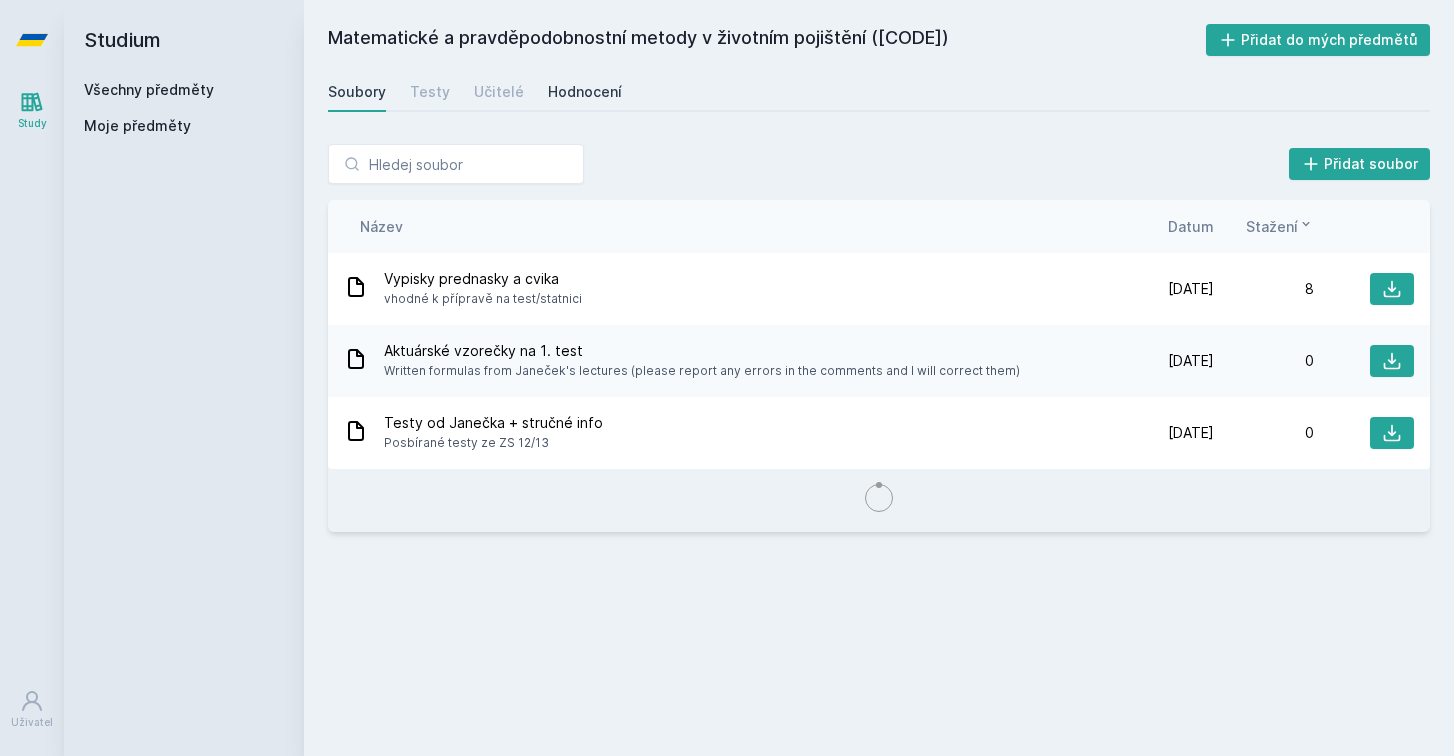 click on "Hodnocení" at bounding box center [585, 92] 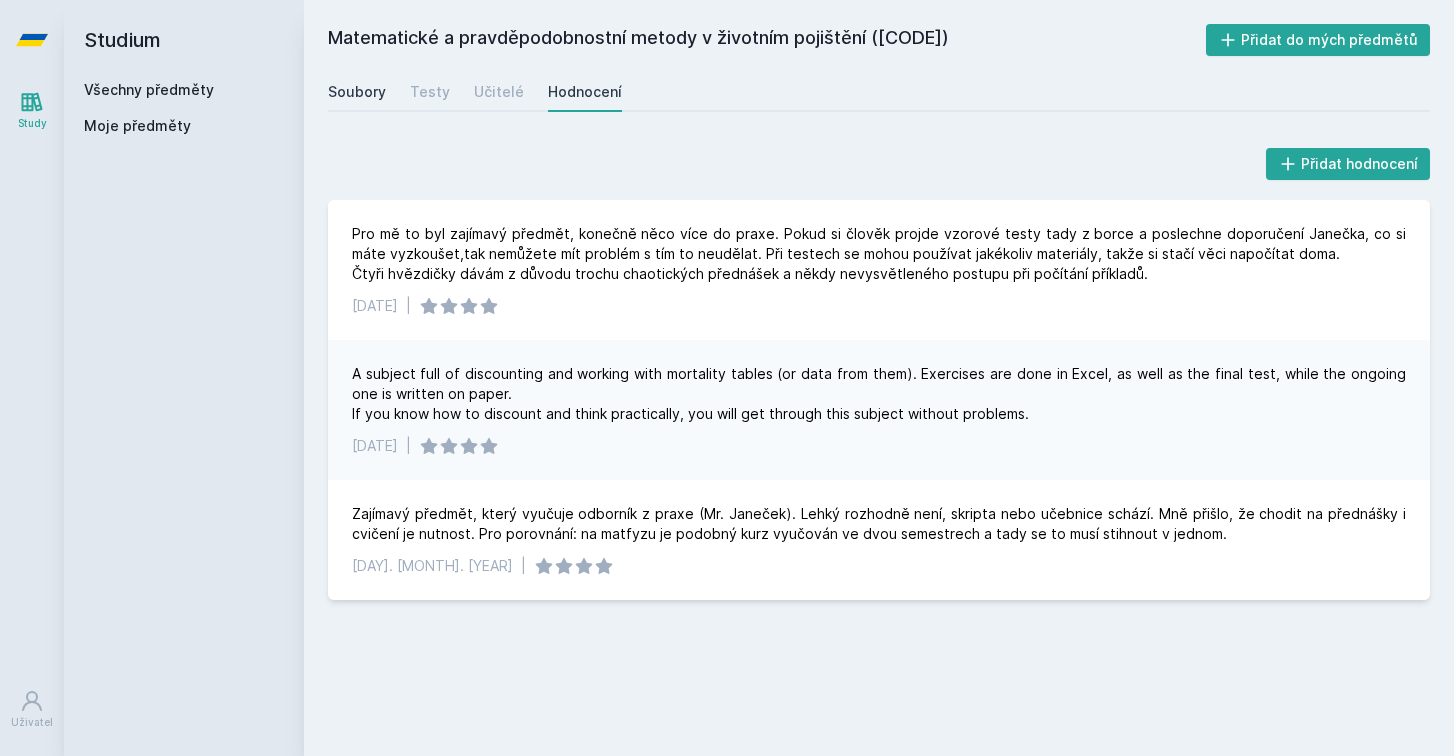 click on "Soubory" at bounding box center (357, 92) 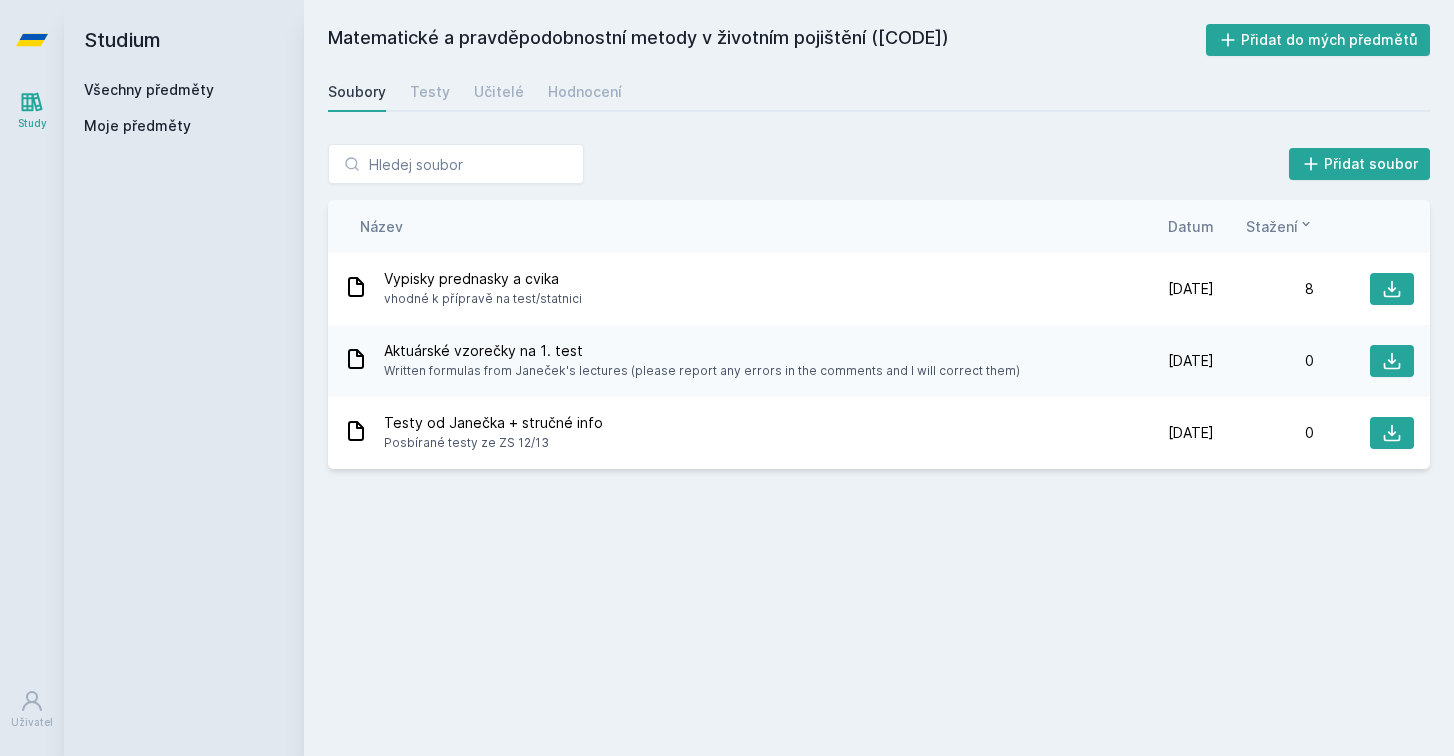 click on "Všechny předměty" at bounding box center (149, 89) 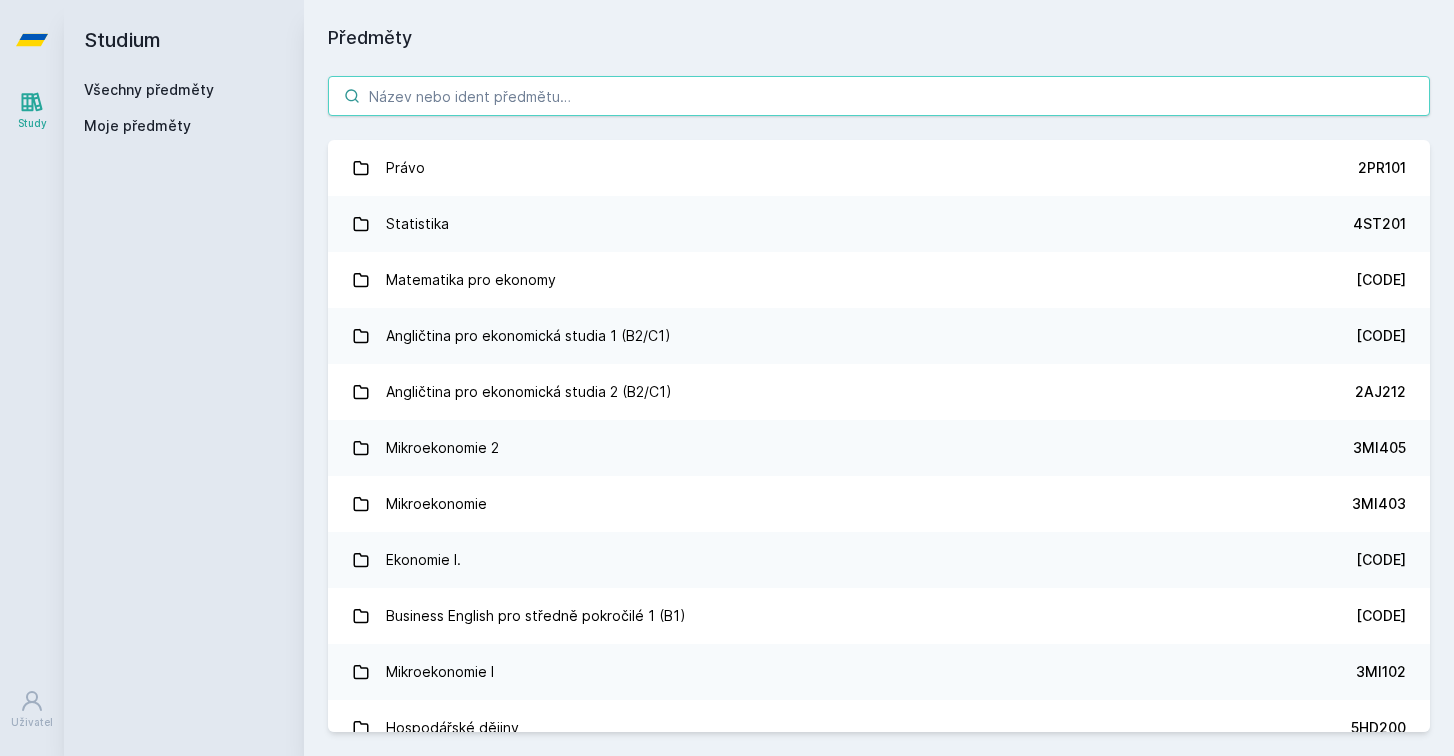 click at bounding box center [879, 96] 